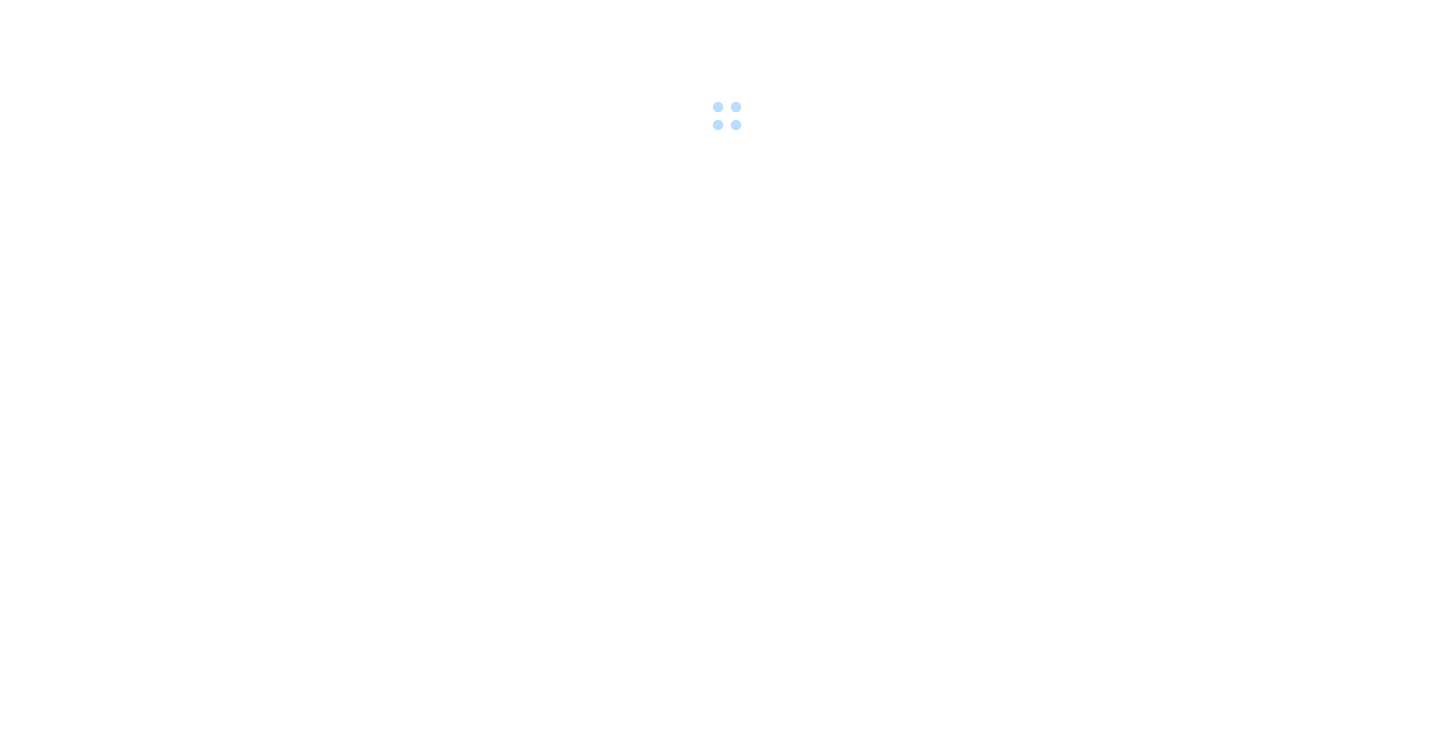 scroll, scrollTop: 0, scrollLeft: 0, axis: both 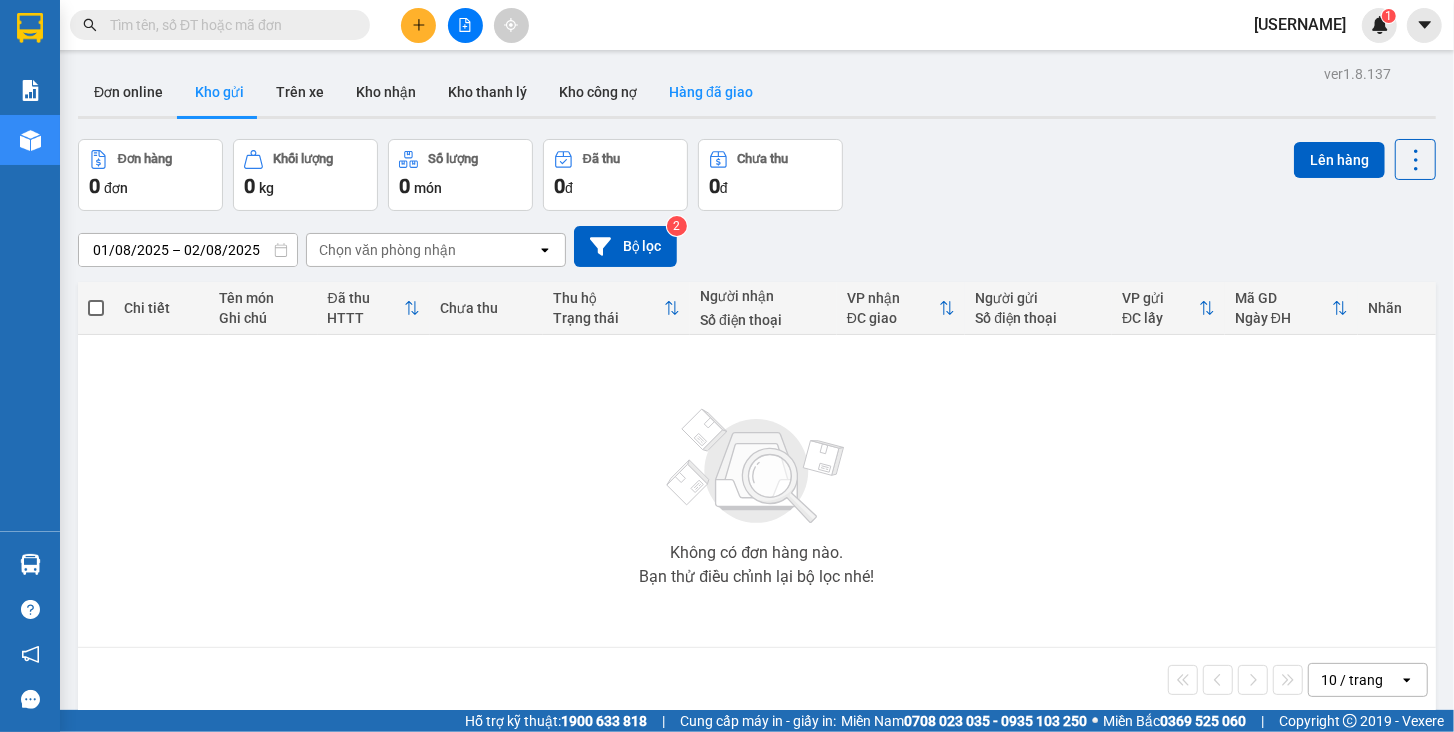 click on "Hàng đã giao" at bounding box center [711, 92] 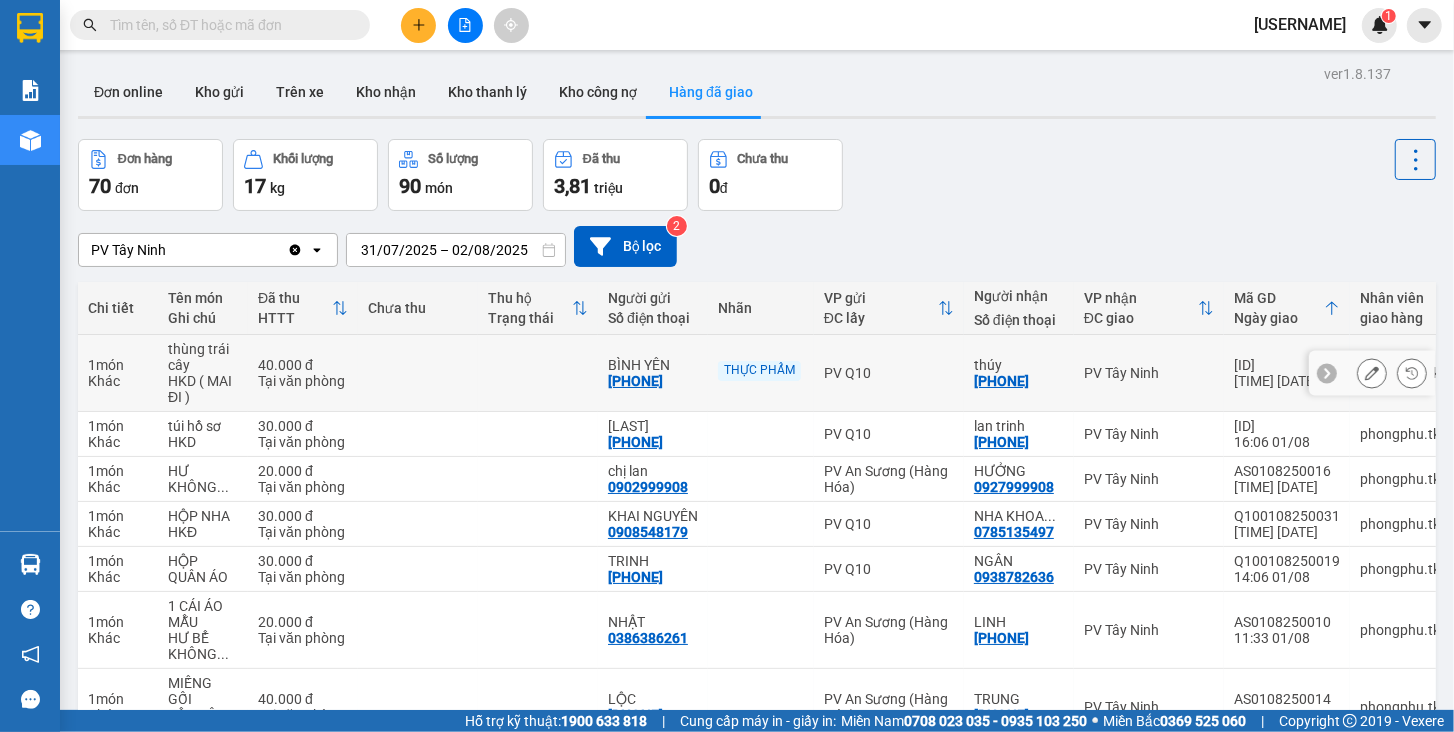 click on "40.000 đ" at bounding box center (303, 365) 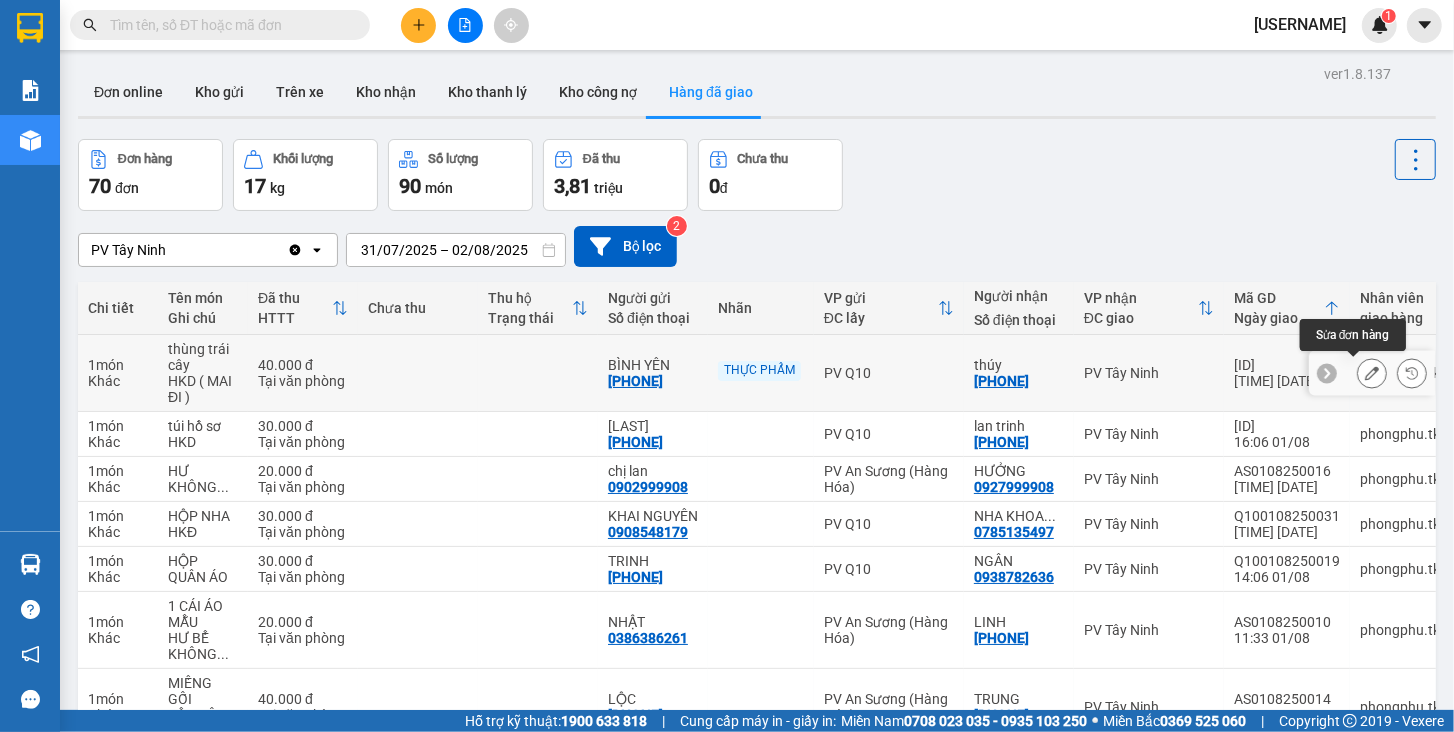 click 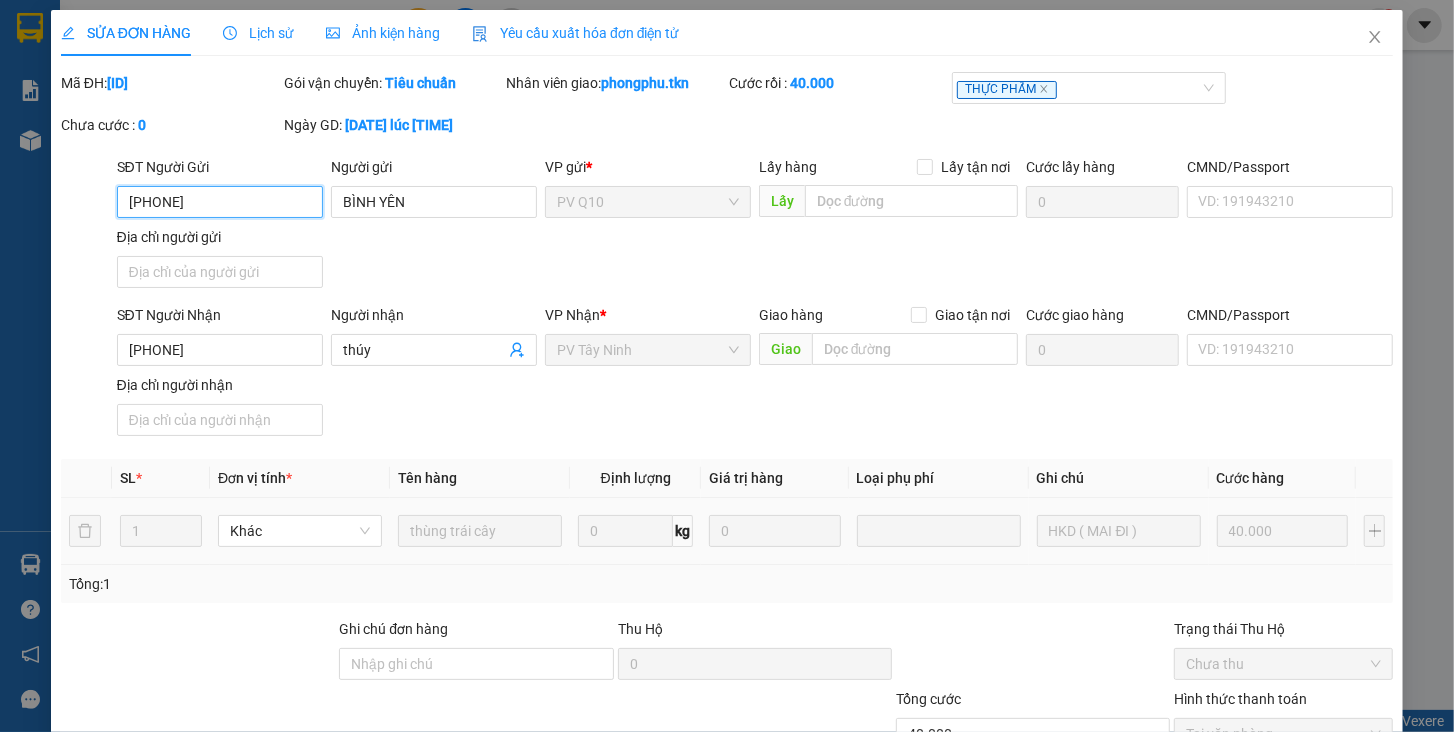 type on "[PHONE]" 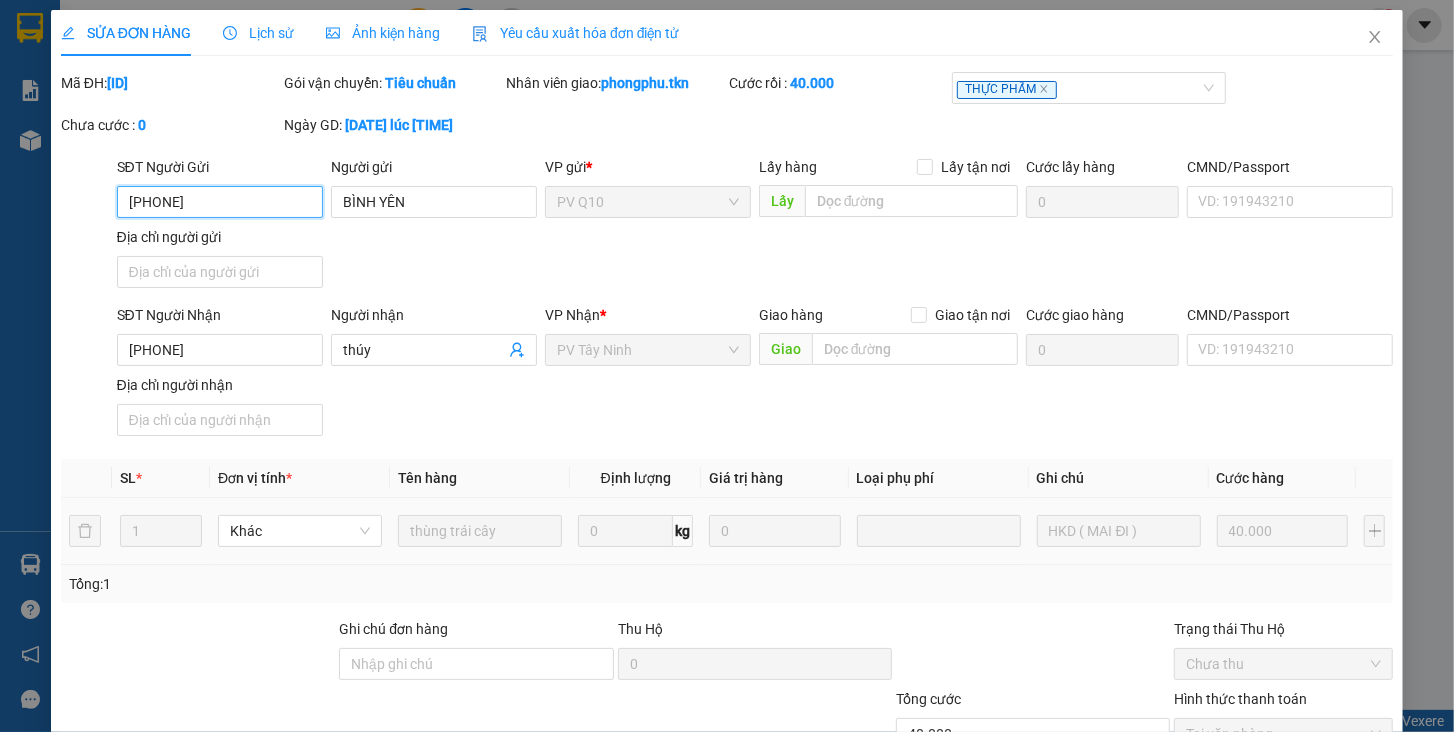type on "BÌNH YÊN" 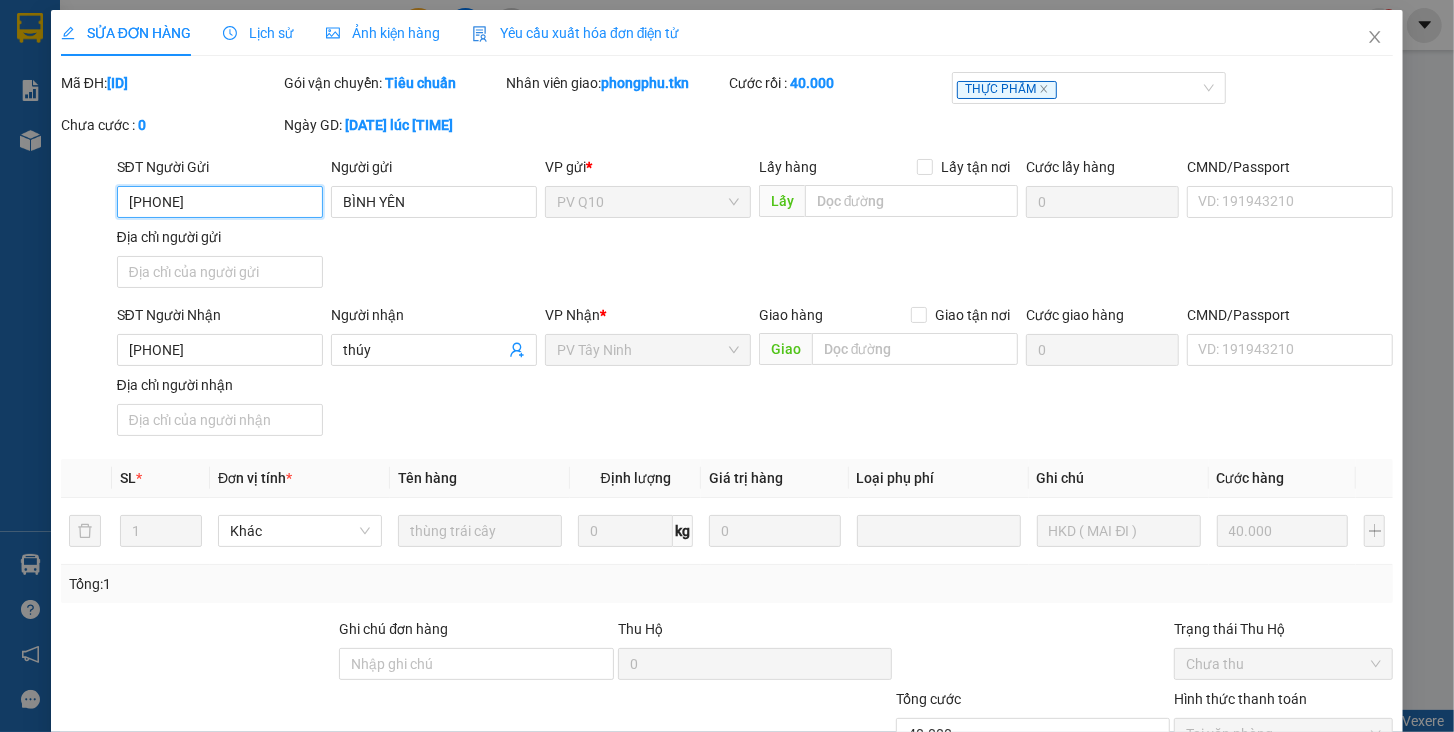 scroll, scrollTop: 148, scrollLeft: 0, axis: vertical 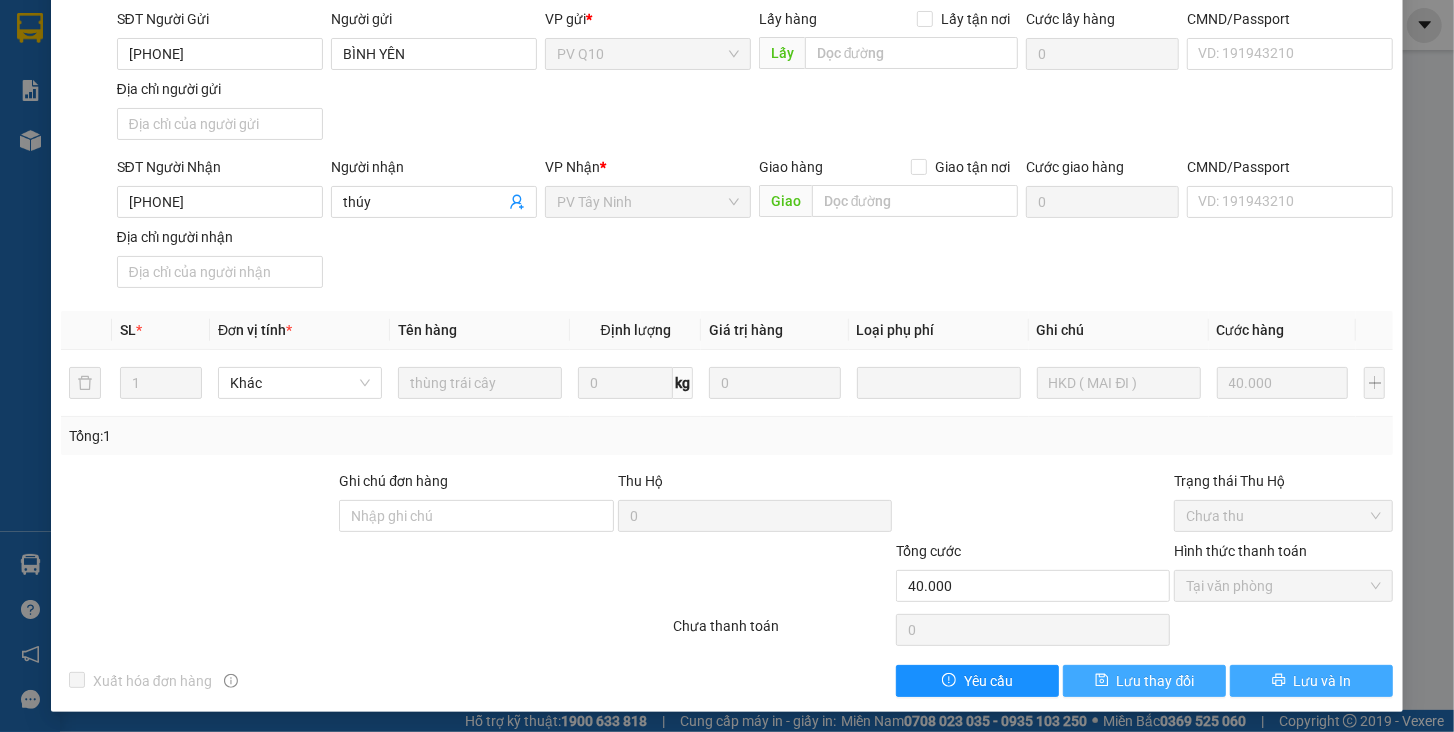 click on "Lưu và In" at bounding box center [1323, 681] 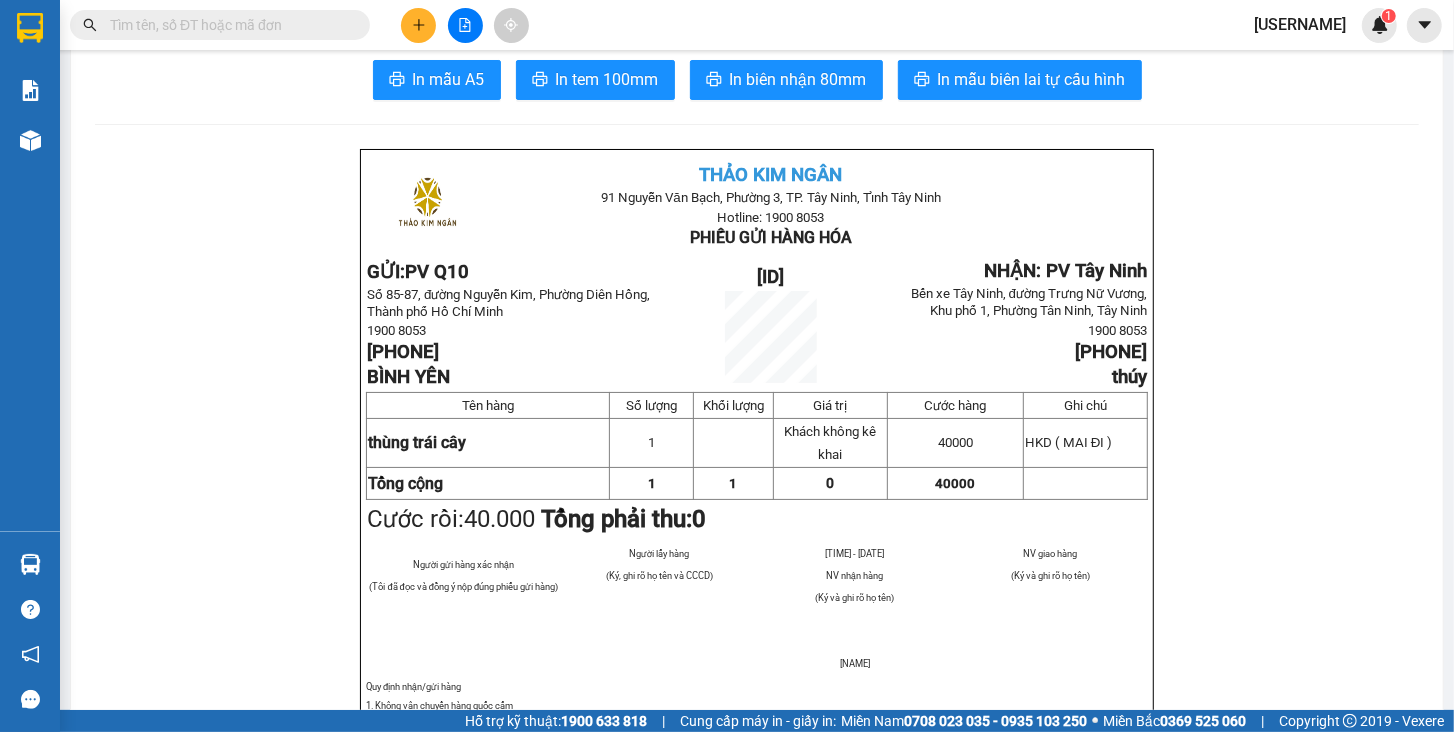 scroll, scrollTop: 0, scrollLeft: 0, axis: both 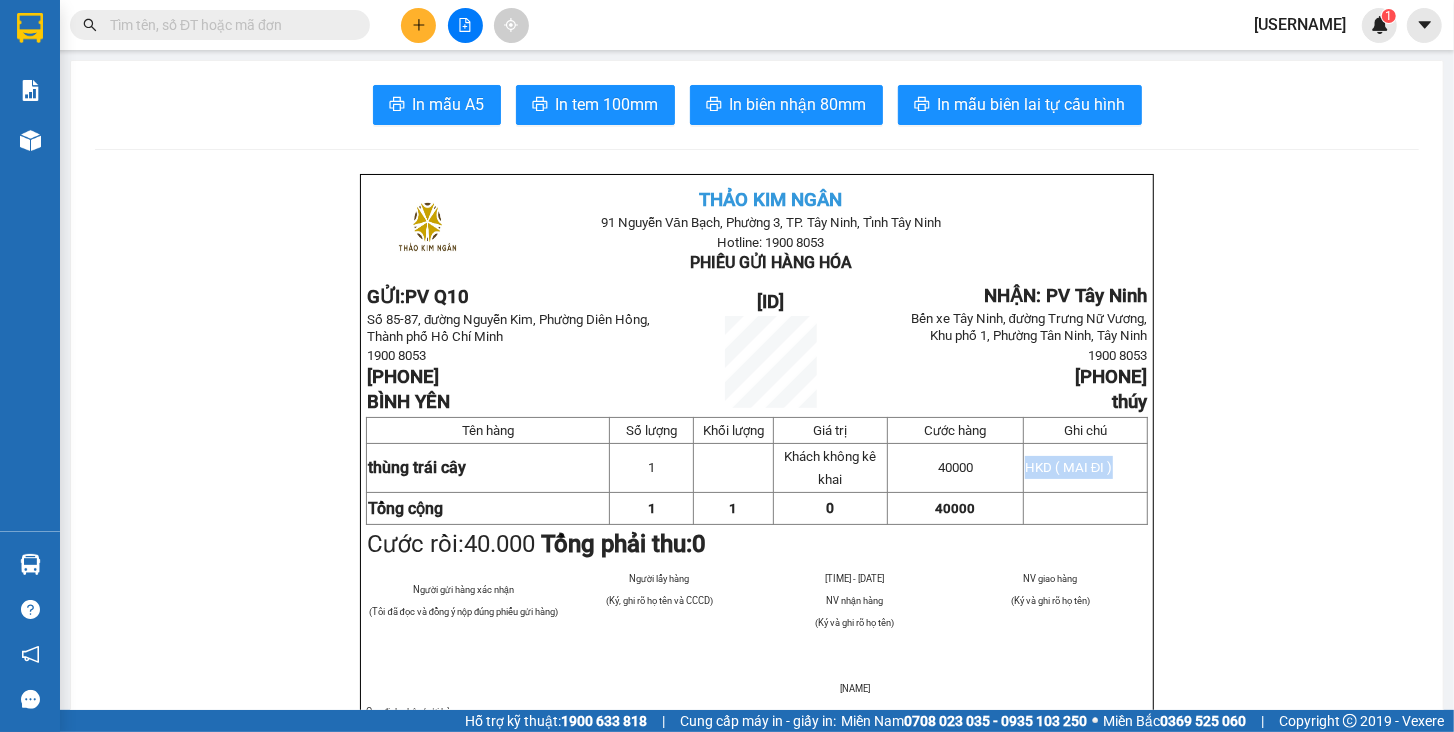 drag, startPoint x: 1019, startPoint y: 481, endPoint x: 1103, endPoint y: 466, distance: 85.32877 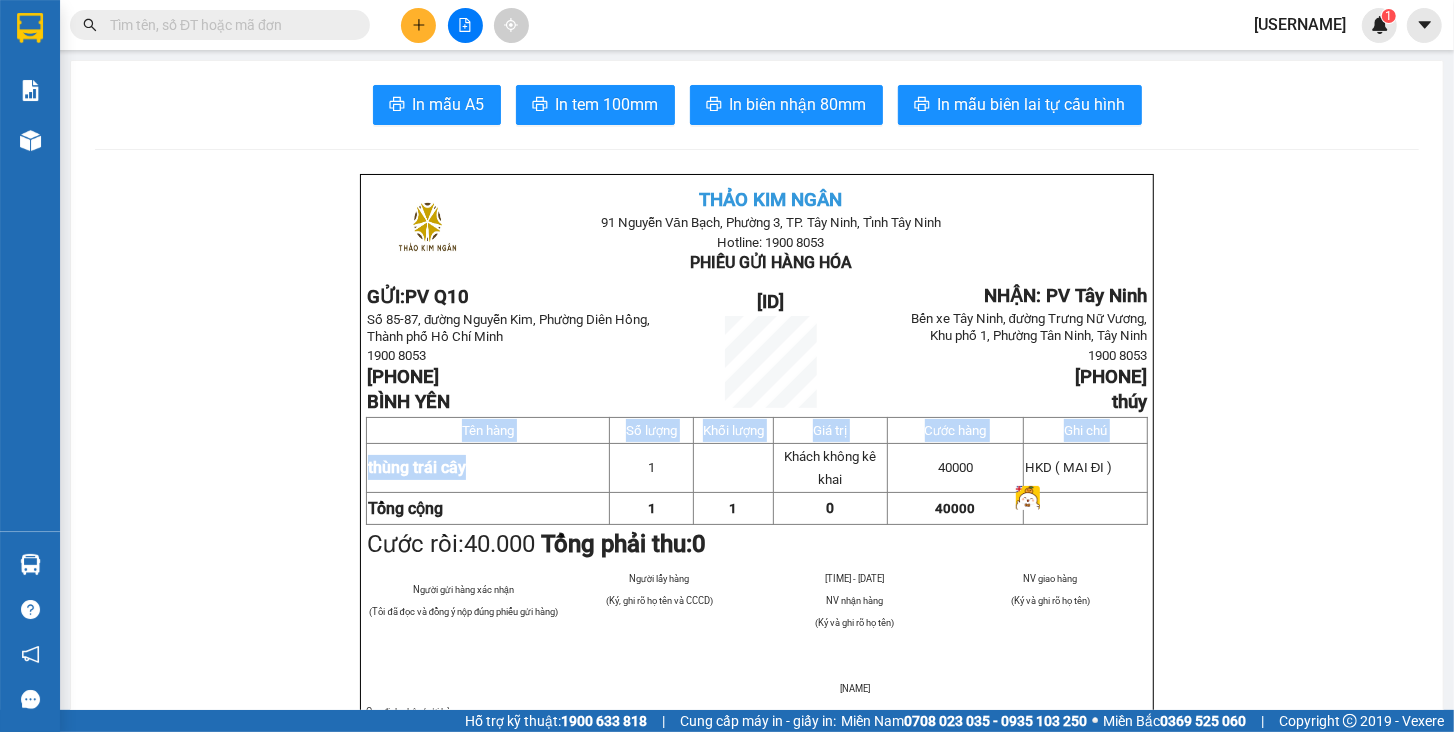 drag, startPoint x: 500, startPoint y: 471, endPoint x: 353, endPoint y: 478, distance: 147.16656 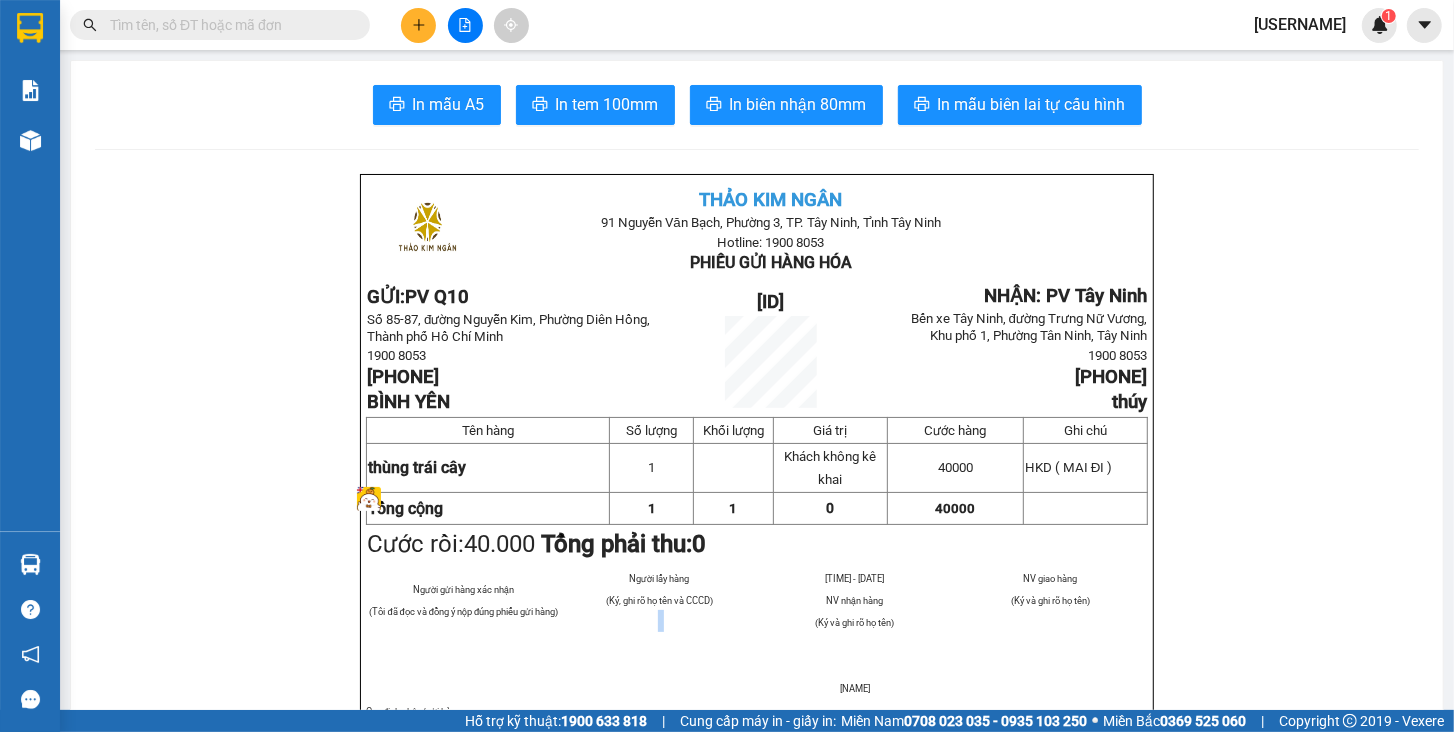 drag, startPoint x: 353, startPoint y: 478, endPoint x: 586, endPoint y: 639, distance: 283.2137 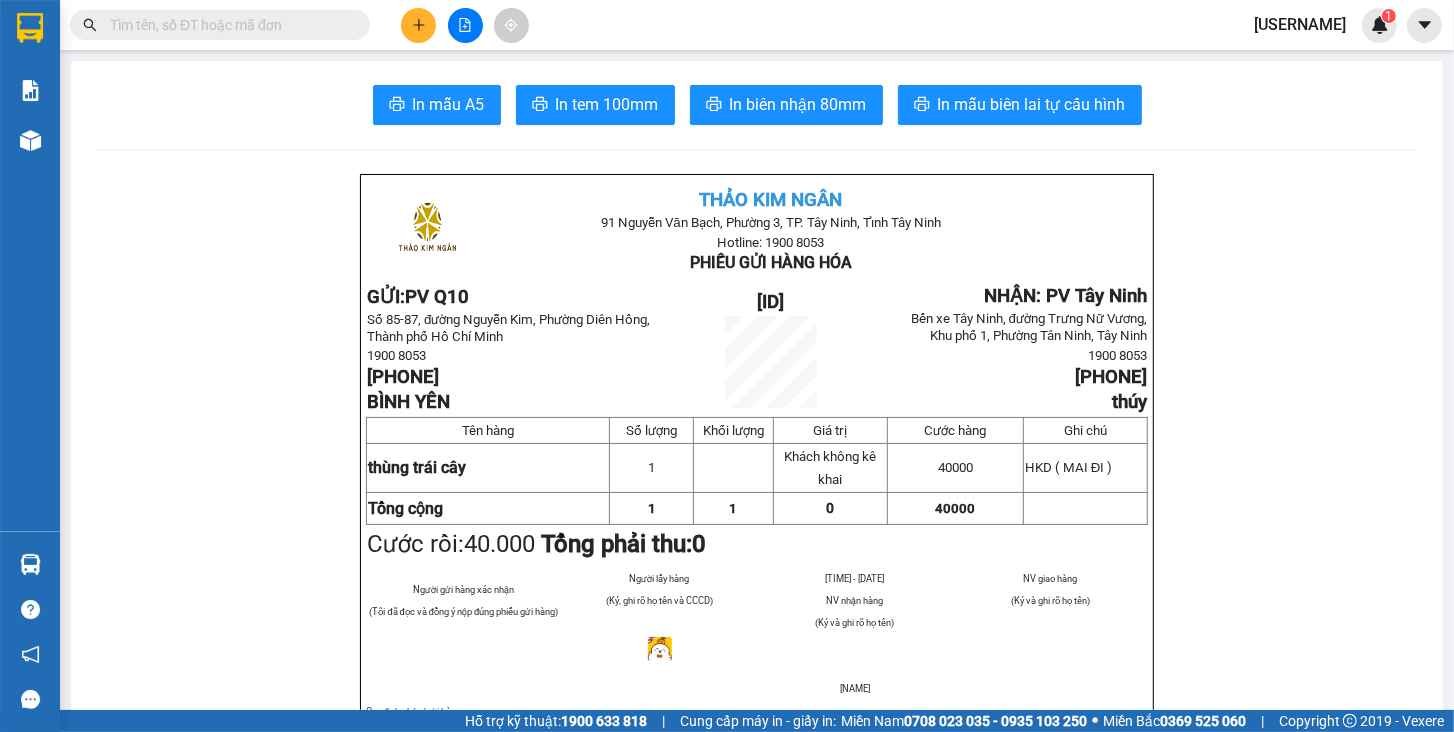 click on "thùng trái cây" at bounding box center [488, 467] 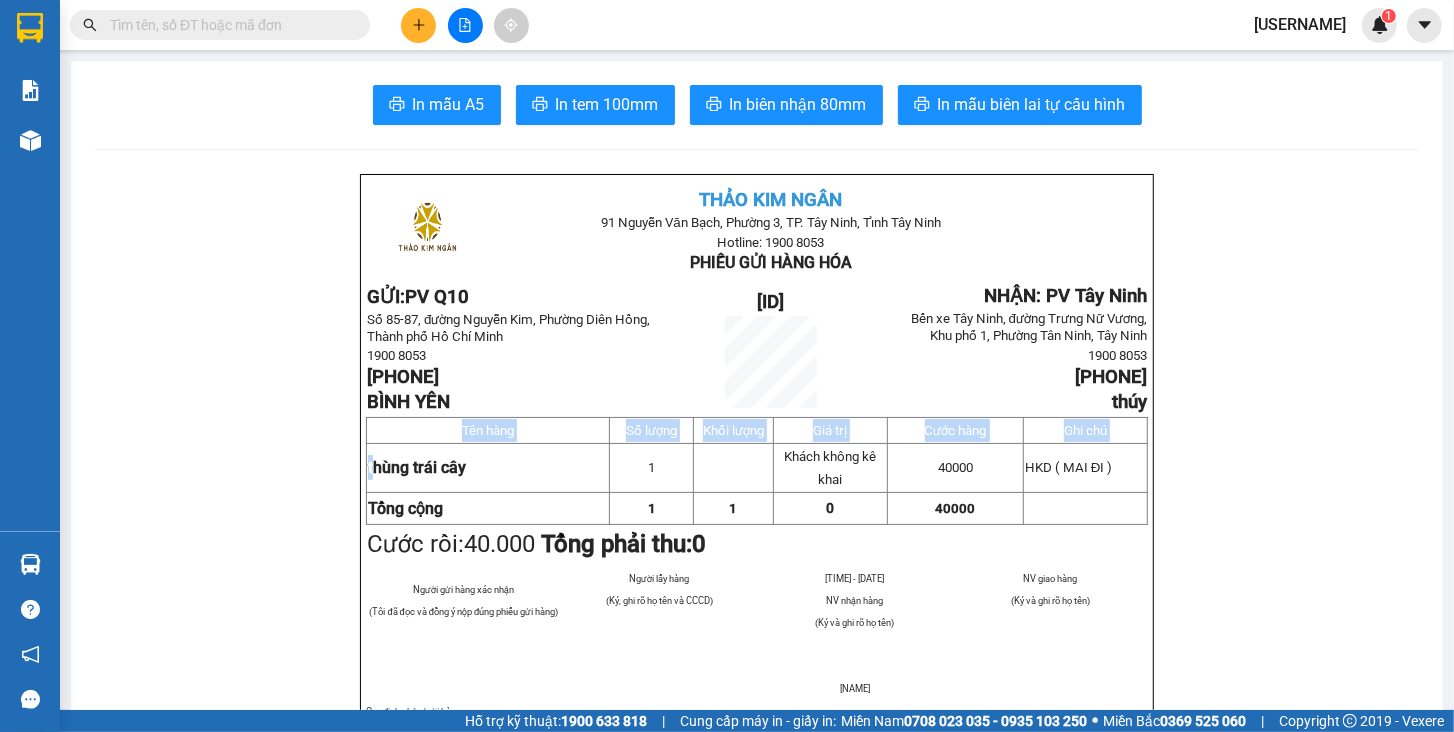 drag, startPoint x: 364, startPoint y: 480, endPoint x: 353, endPoint y: 482, distance: 11.18034 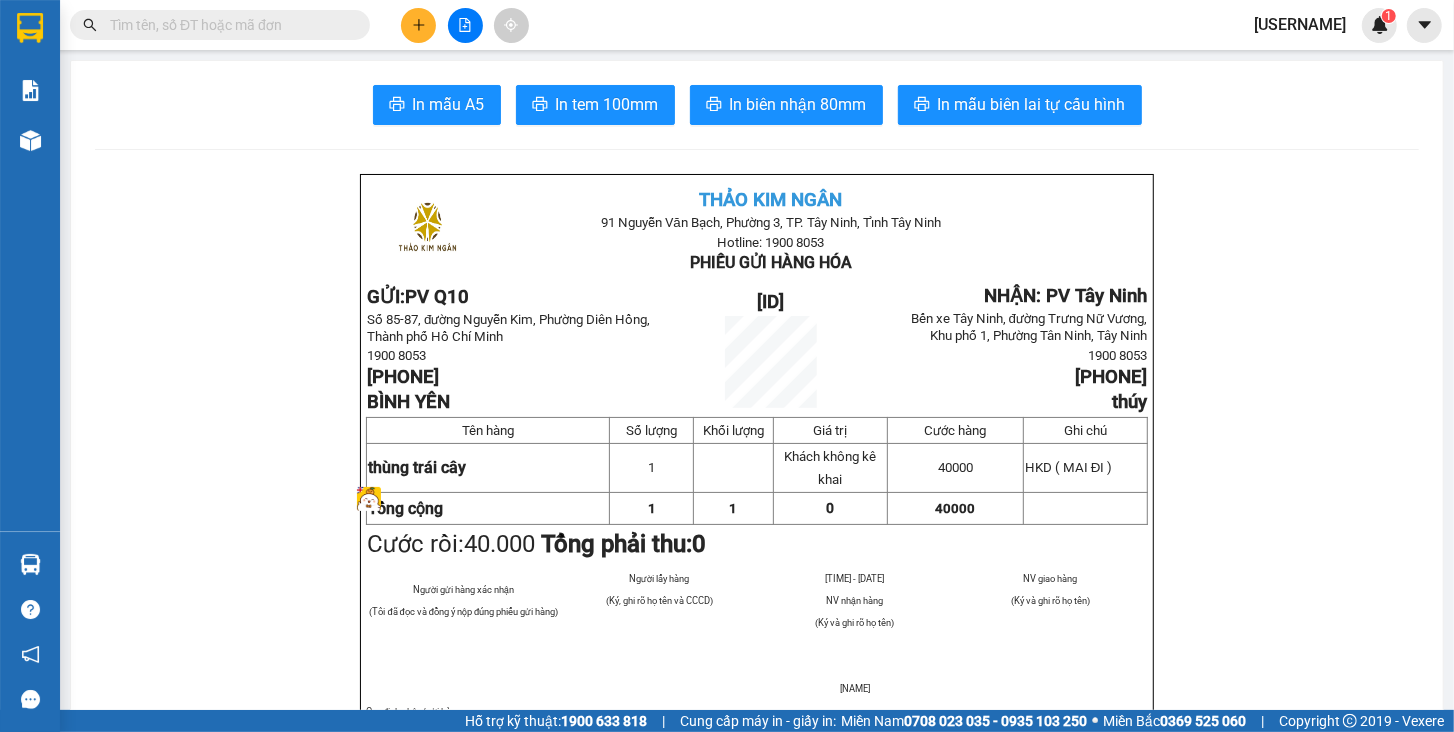 drag, startPoint x: 353, startPoint y: 482, endPoint x: 495, endPoint y: 468, distance: 142.68848 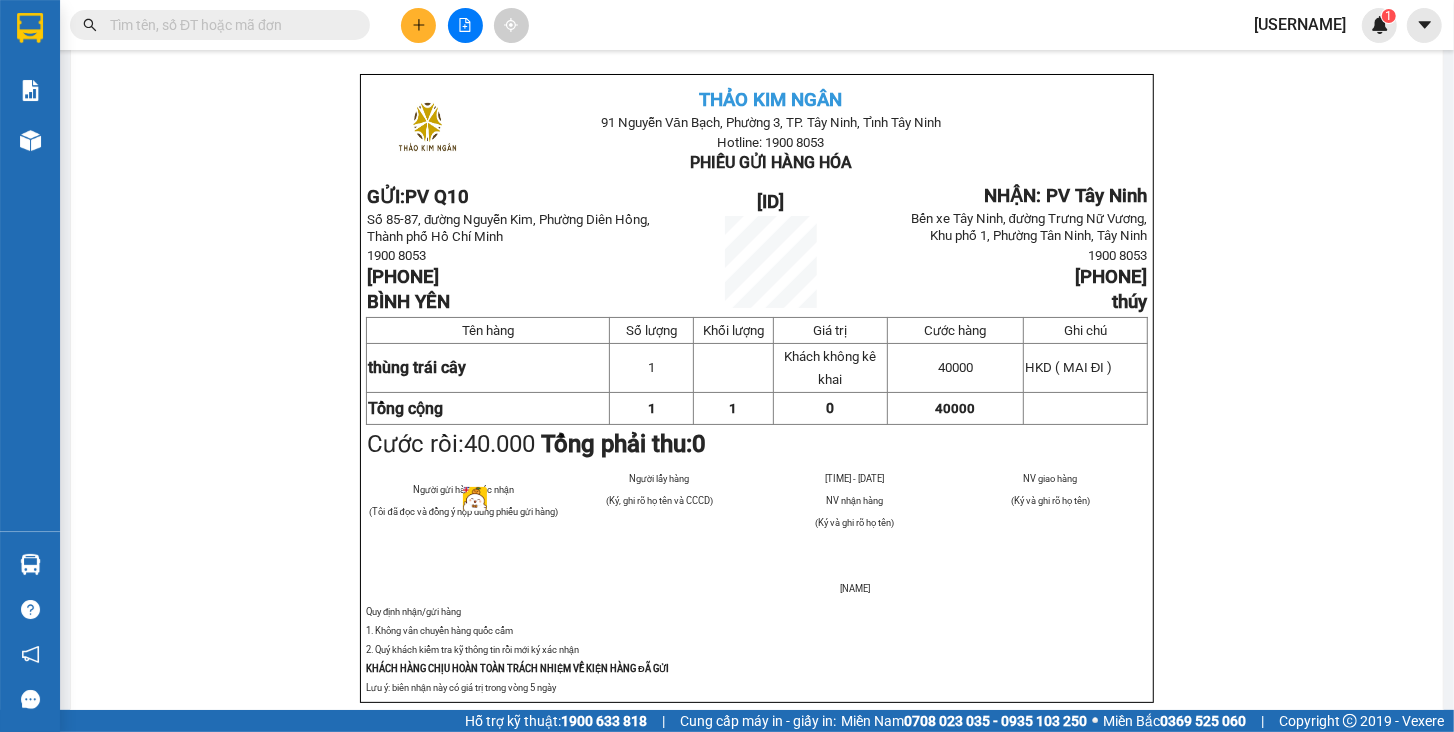 scroll, scrollTop: 0, scrollLeft: 0, axis: both 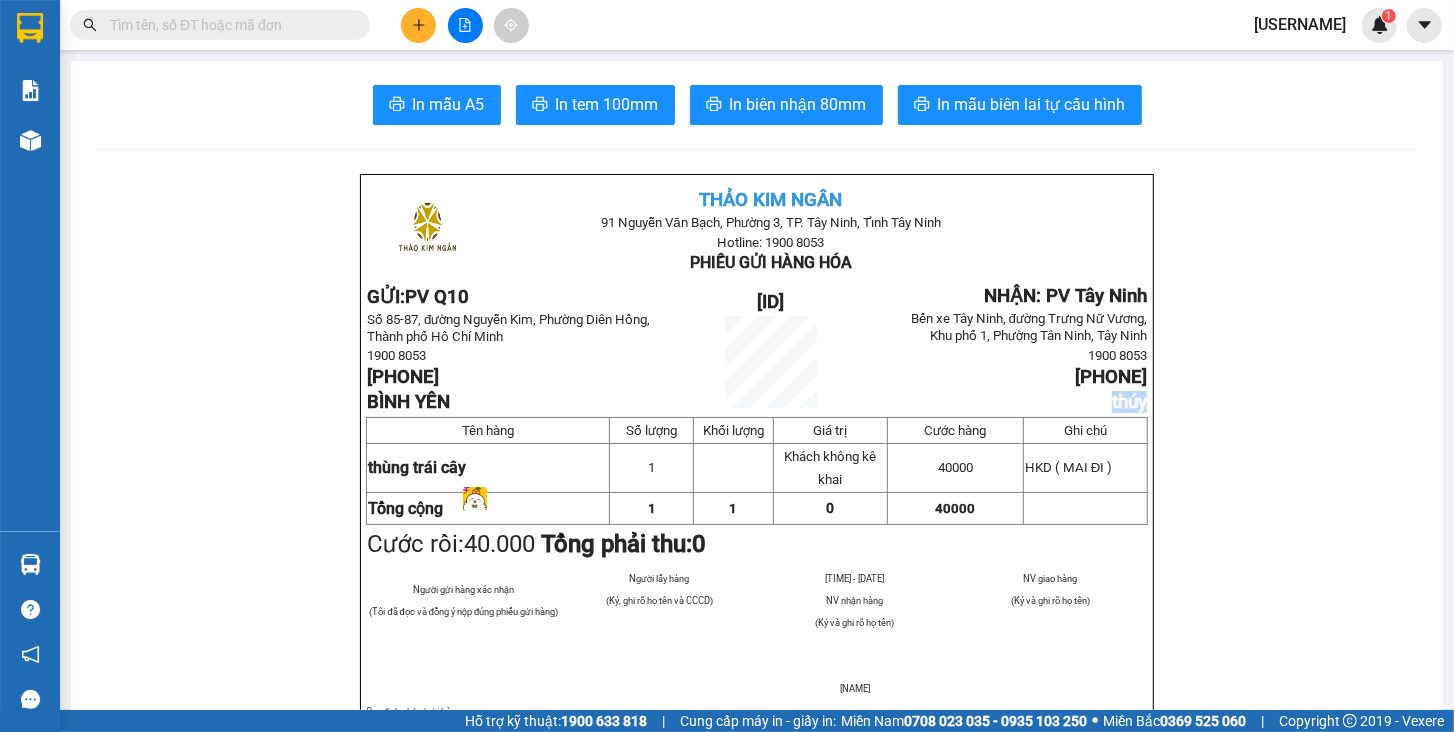 drag, startPoint x: 1097, startPoint y: 410, endPoint x: 1136, endPoint y: 410, distance: 39 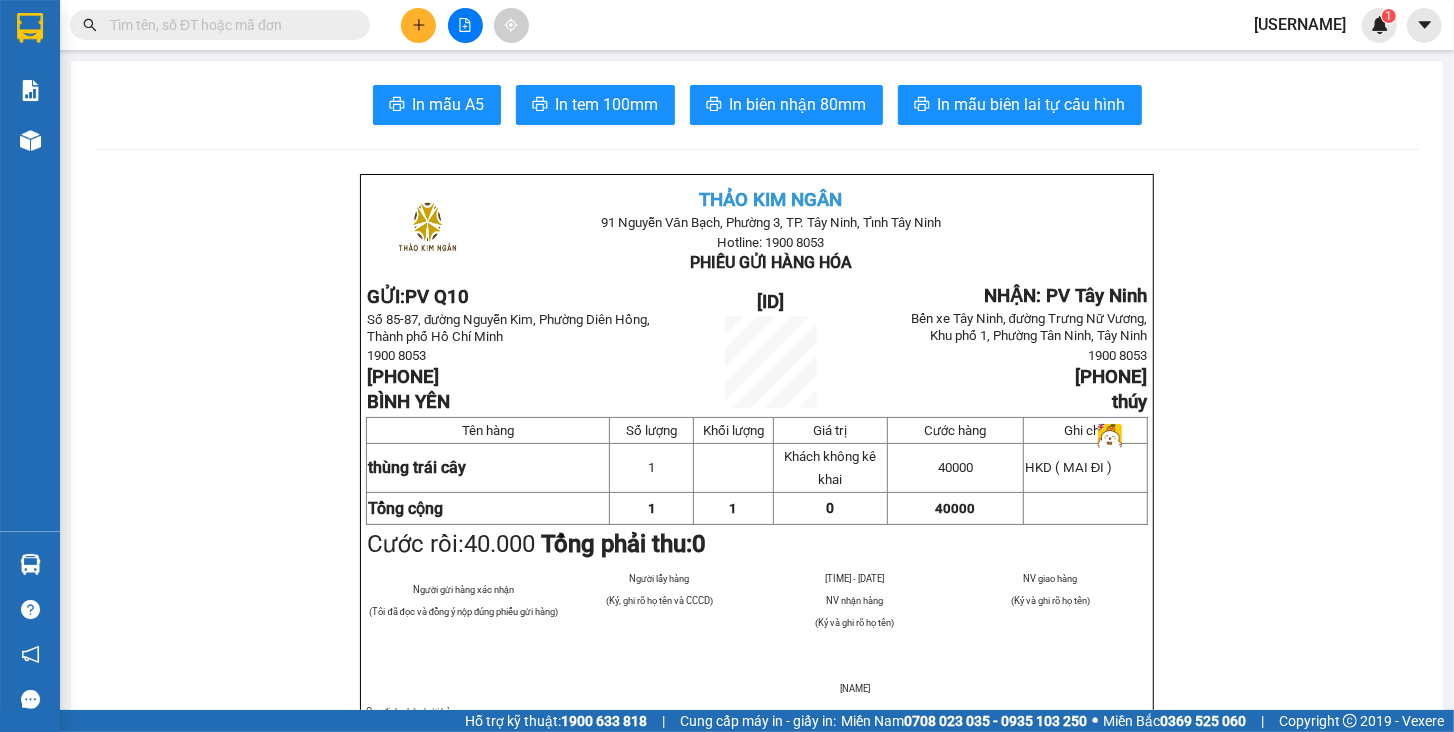 click on "BÌNH YÊN" at bounding box center [510, 402] 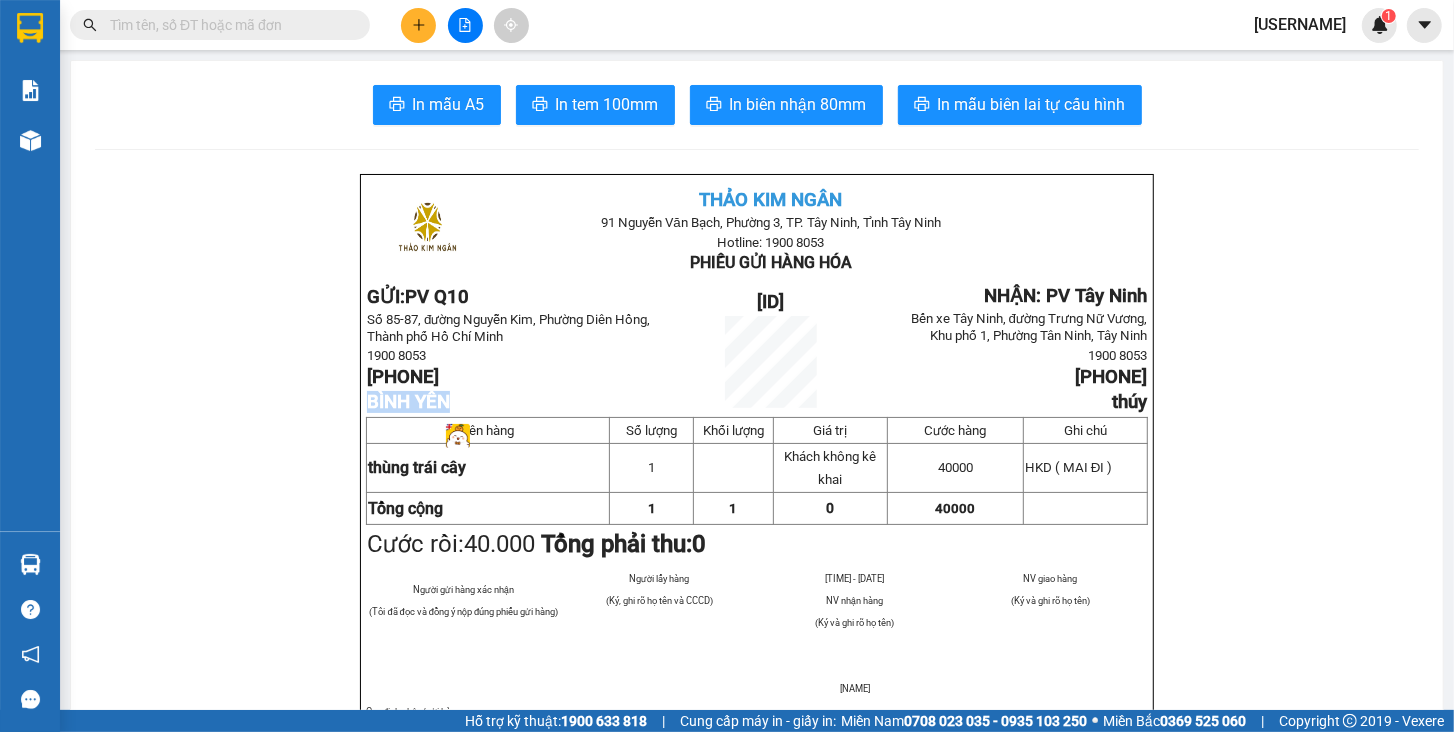 drag, startPoint x: 479, startPoint y: 401, endPoint x: 362, endPoint y: 411, distance: 117.426575 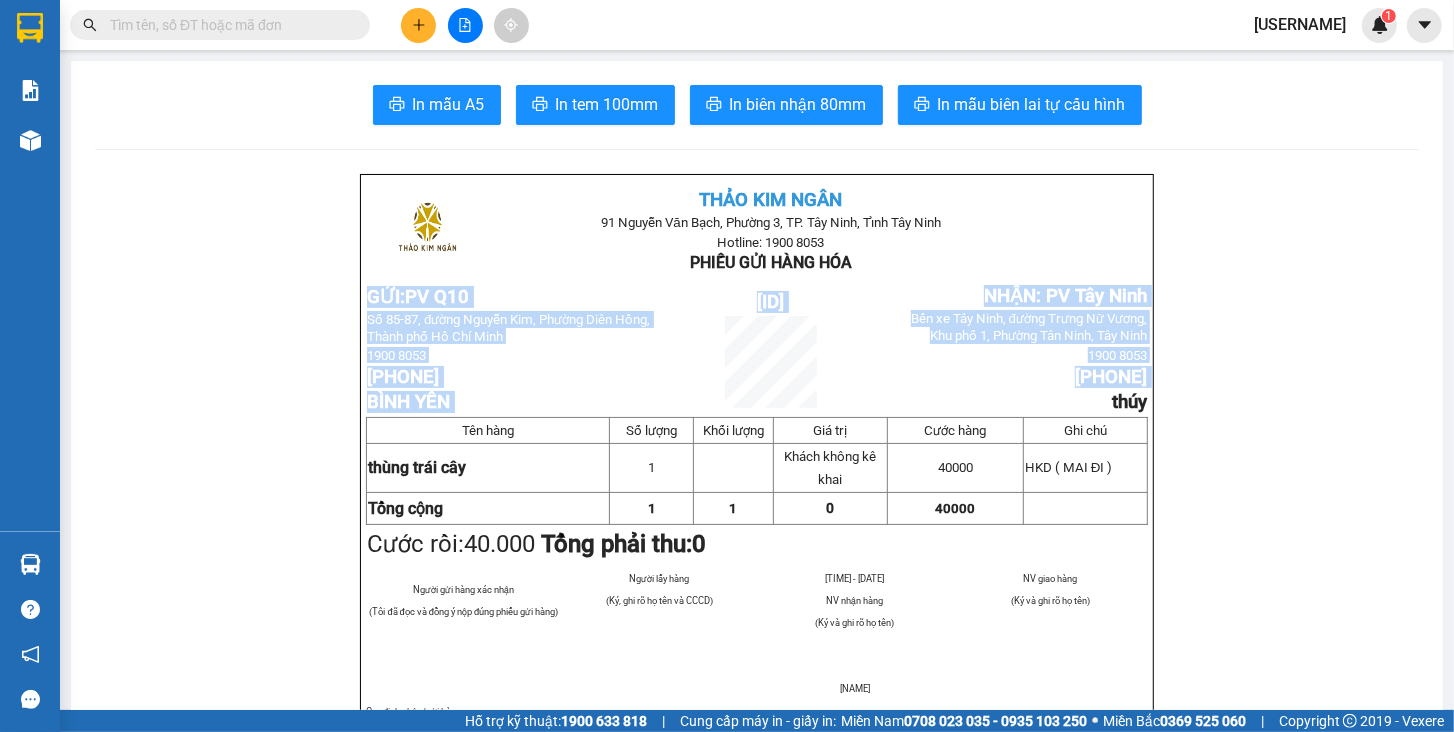 drag, startPoint x: 1102, startPoint y: 419, endPoint x: 1146, endPoint y: 415, distance: 44.181442 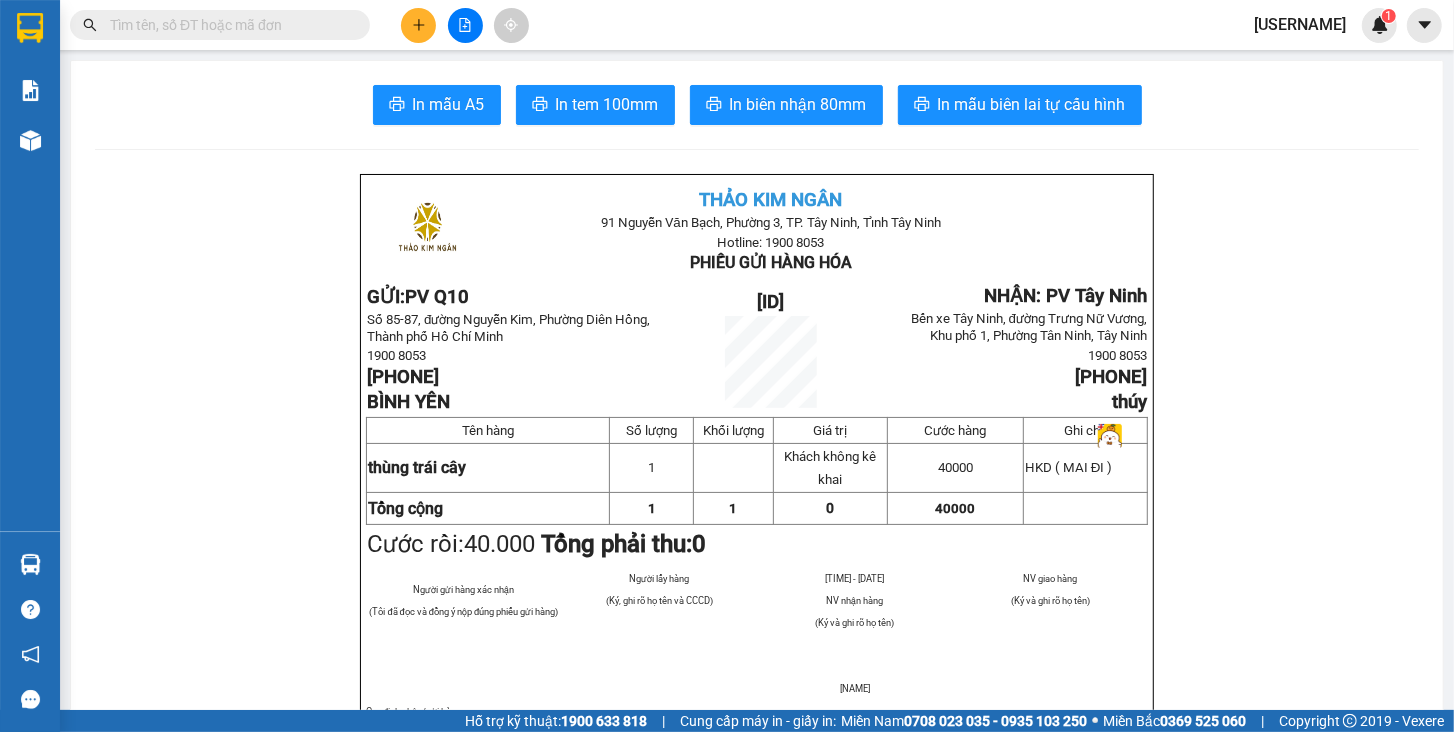 click at bounding box center (771, 362) 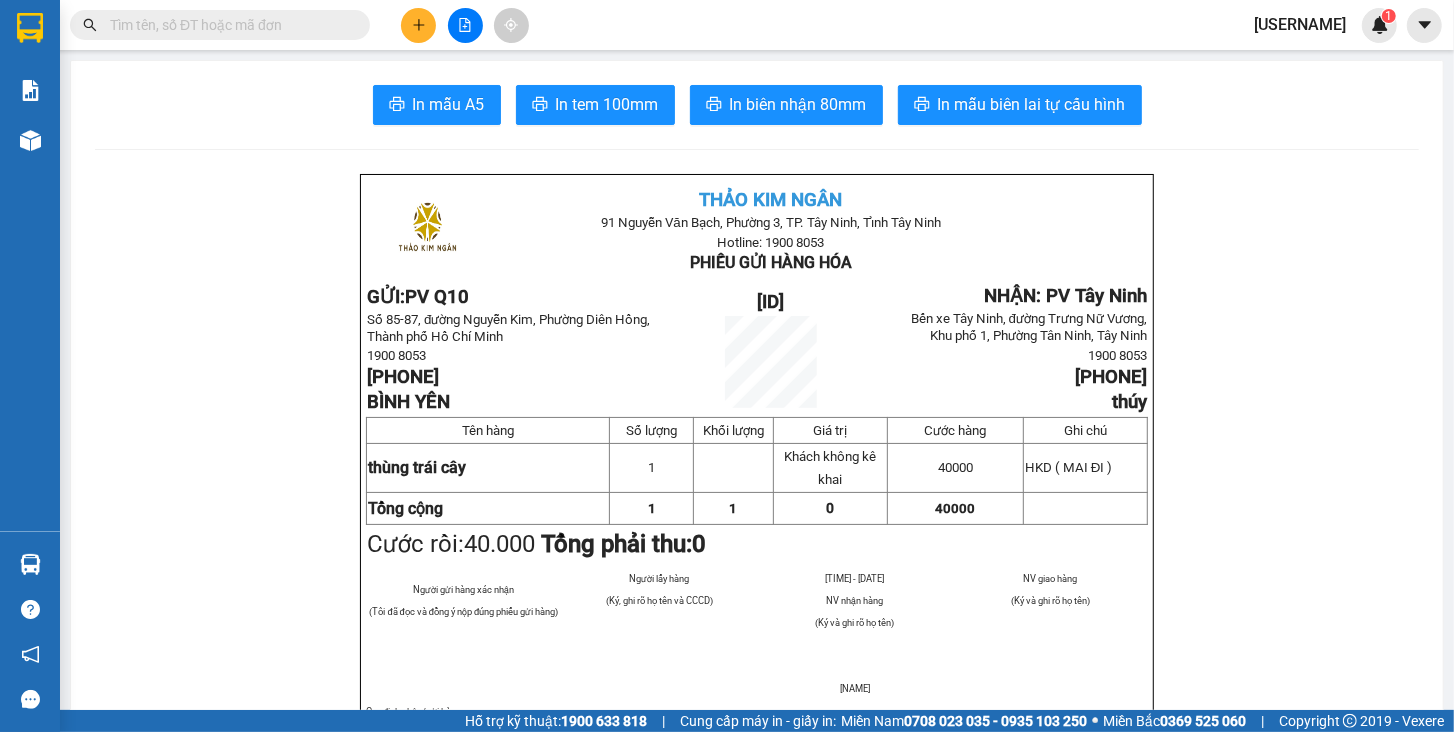 click on "[ID]" at bounding box center (770, 302) 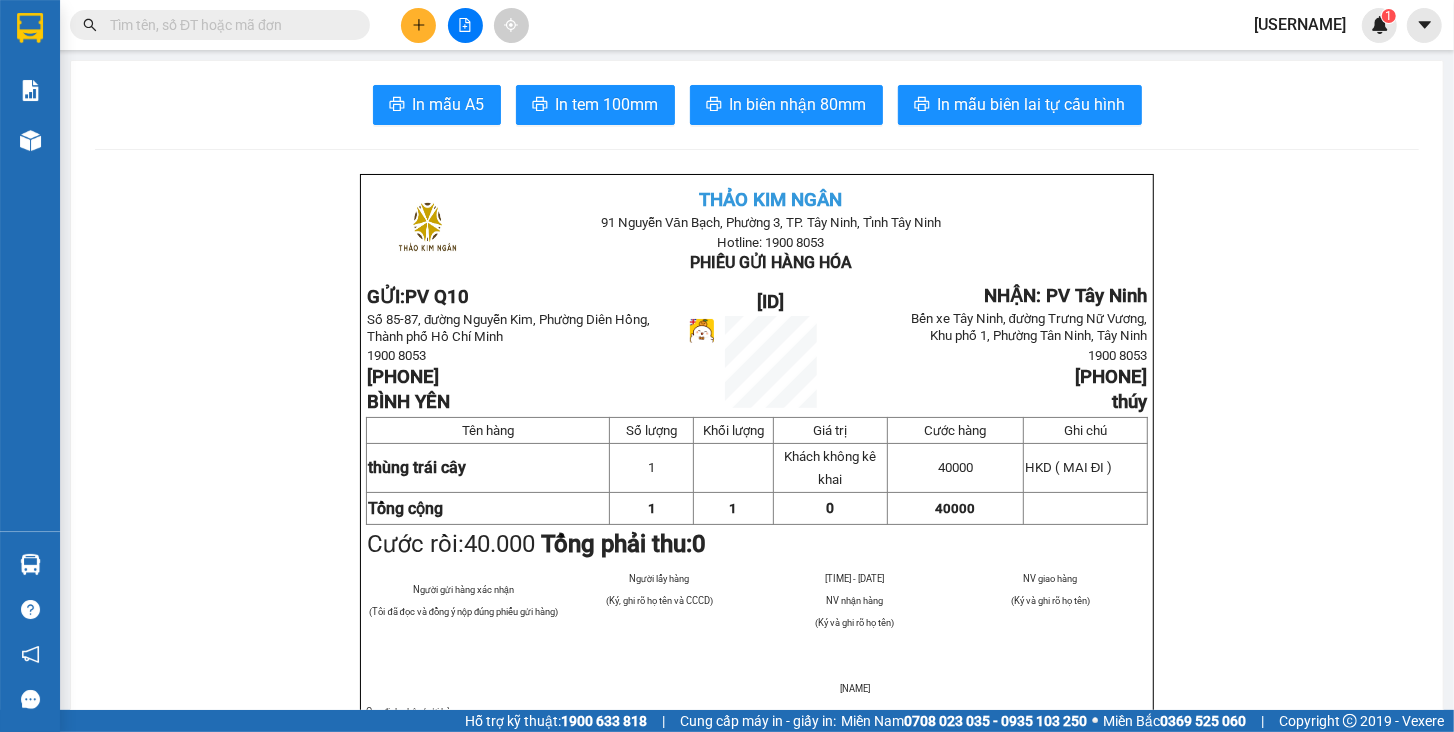 copy on "[ID]" 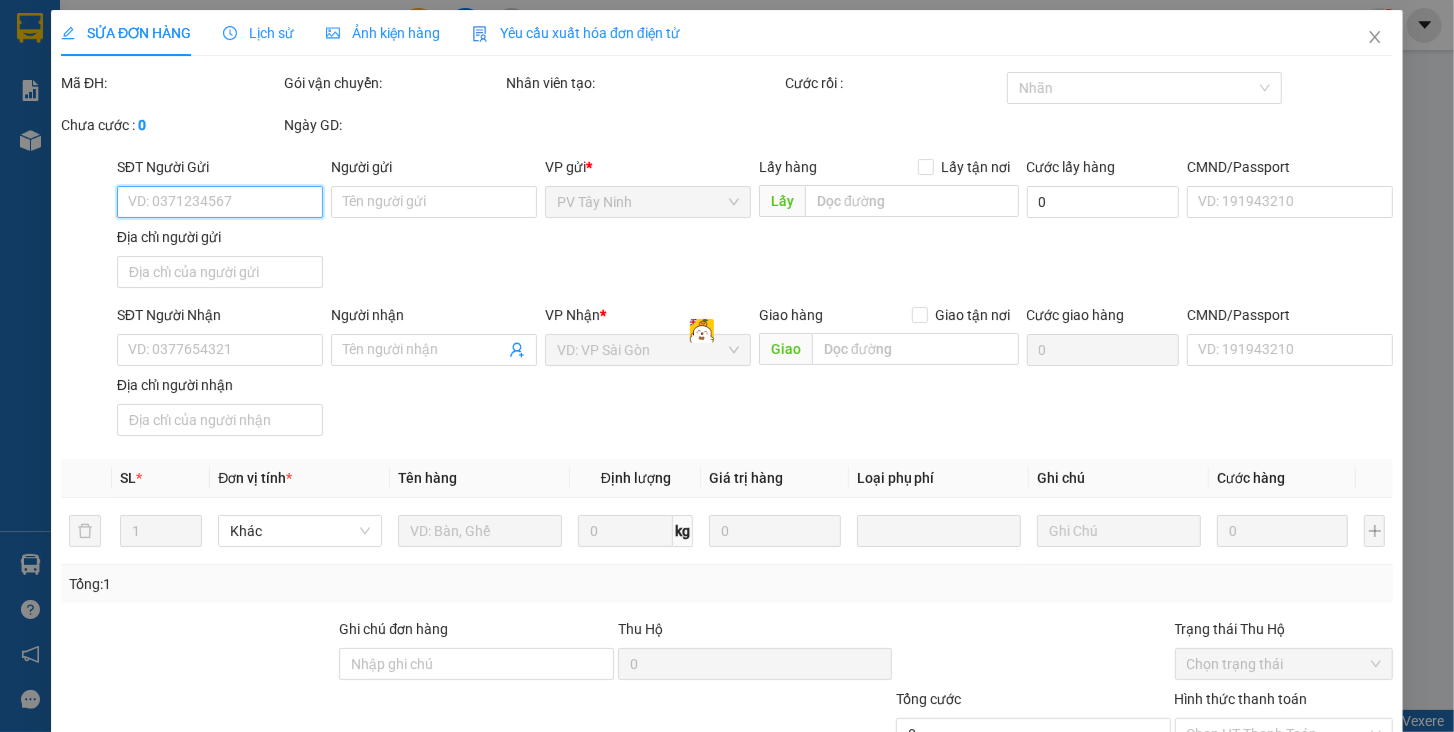 type on "[PHONE]" 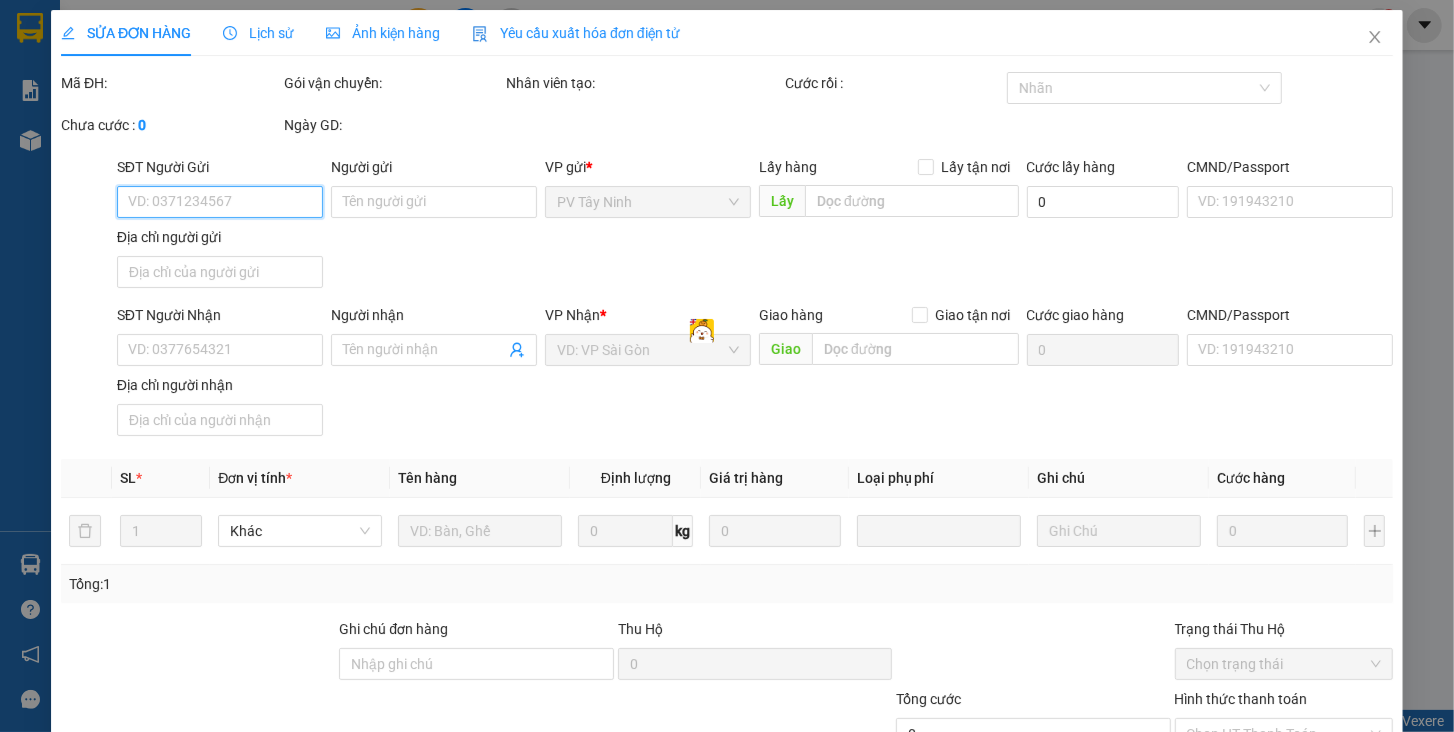 type on "BÌNH YÊN" 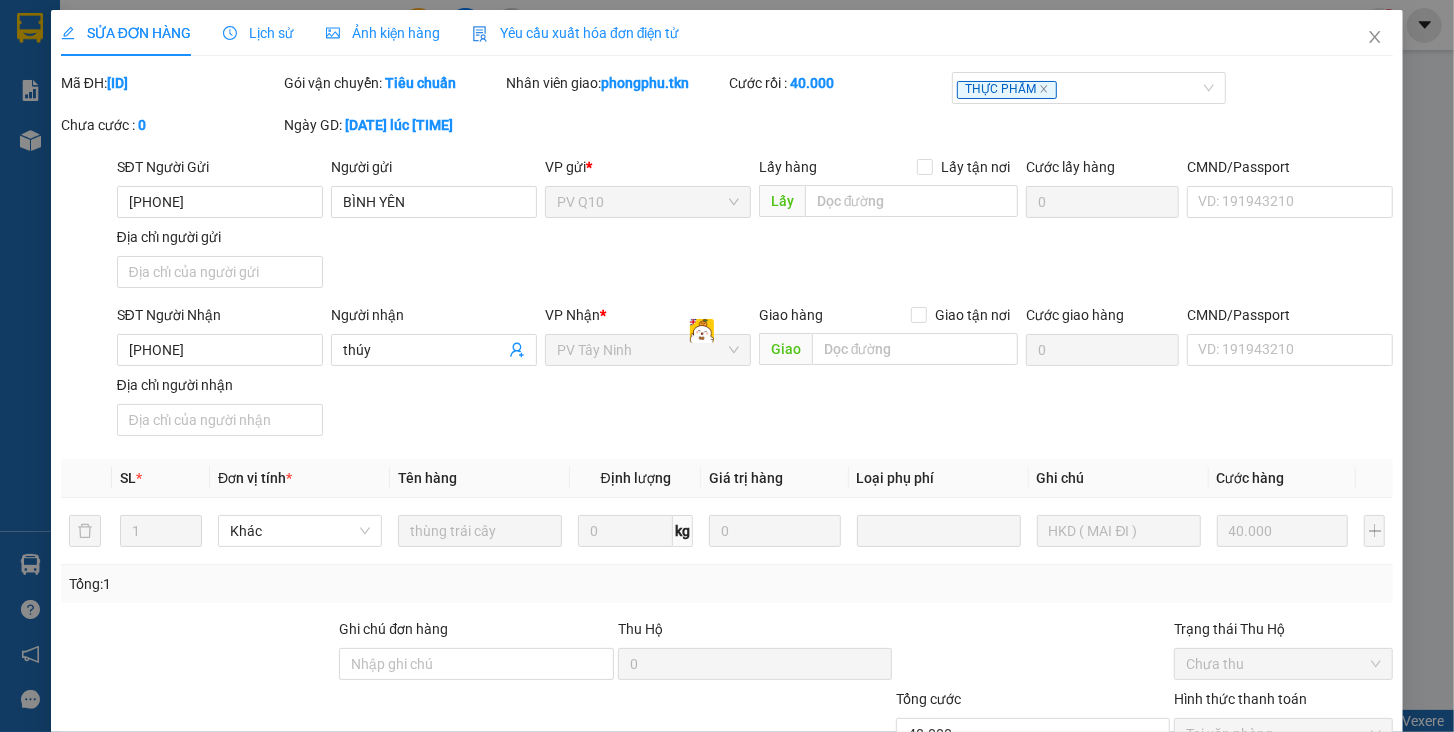 click on "[ID]" at bounding box center (117, 83) 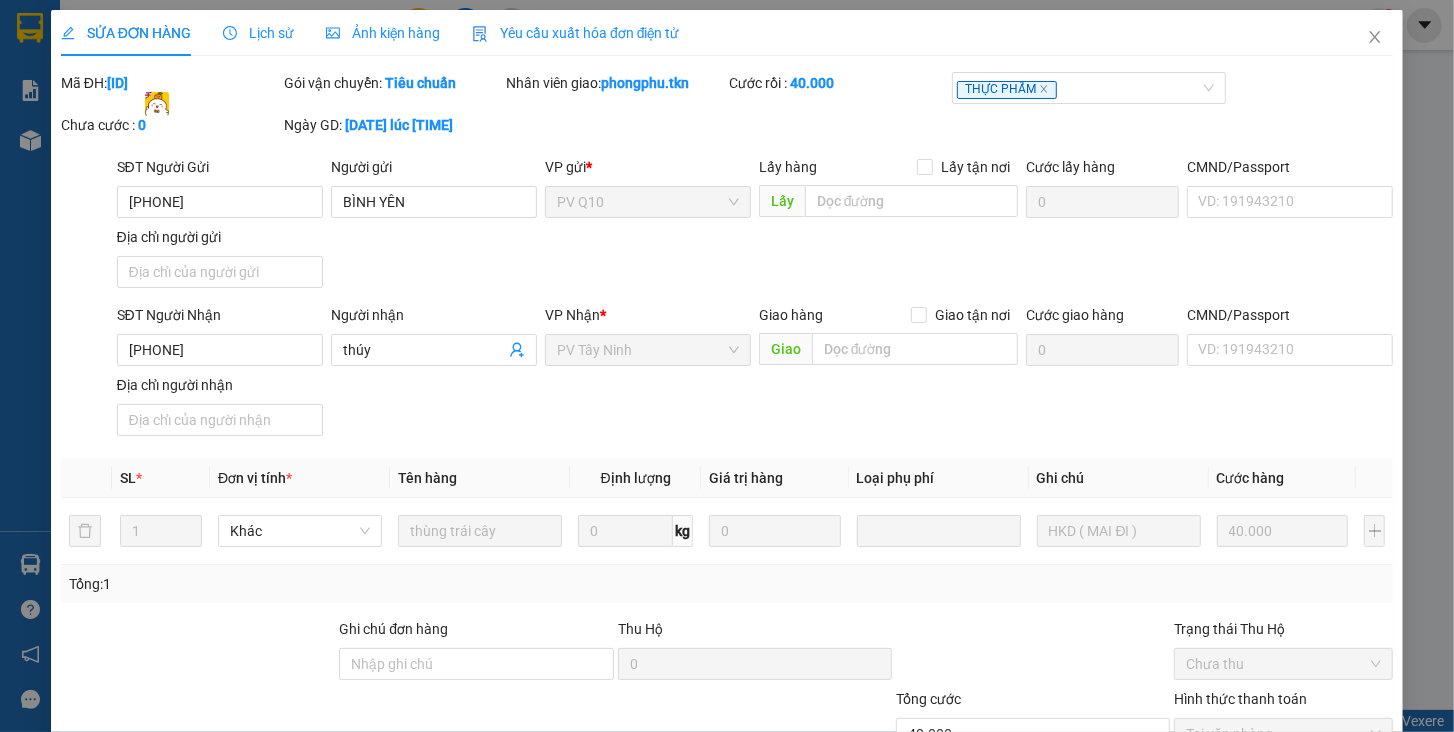 click on "[ID]" at bounding box center [117, 83] 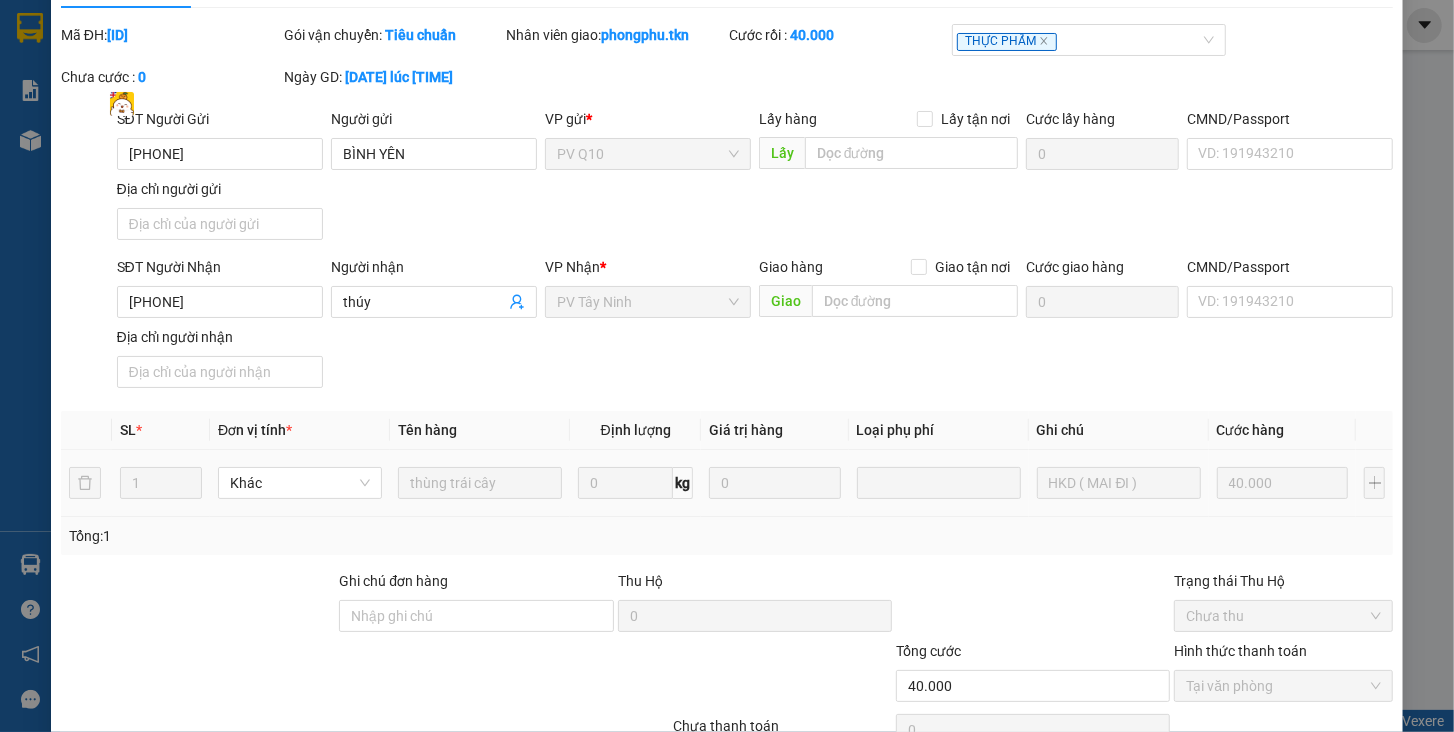 scroll, scrollTop: 0, scrollLeft: 0, axis: both 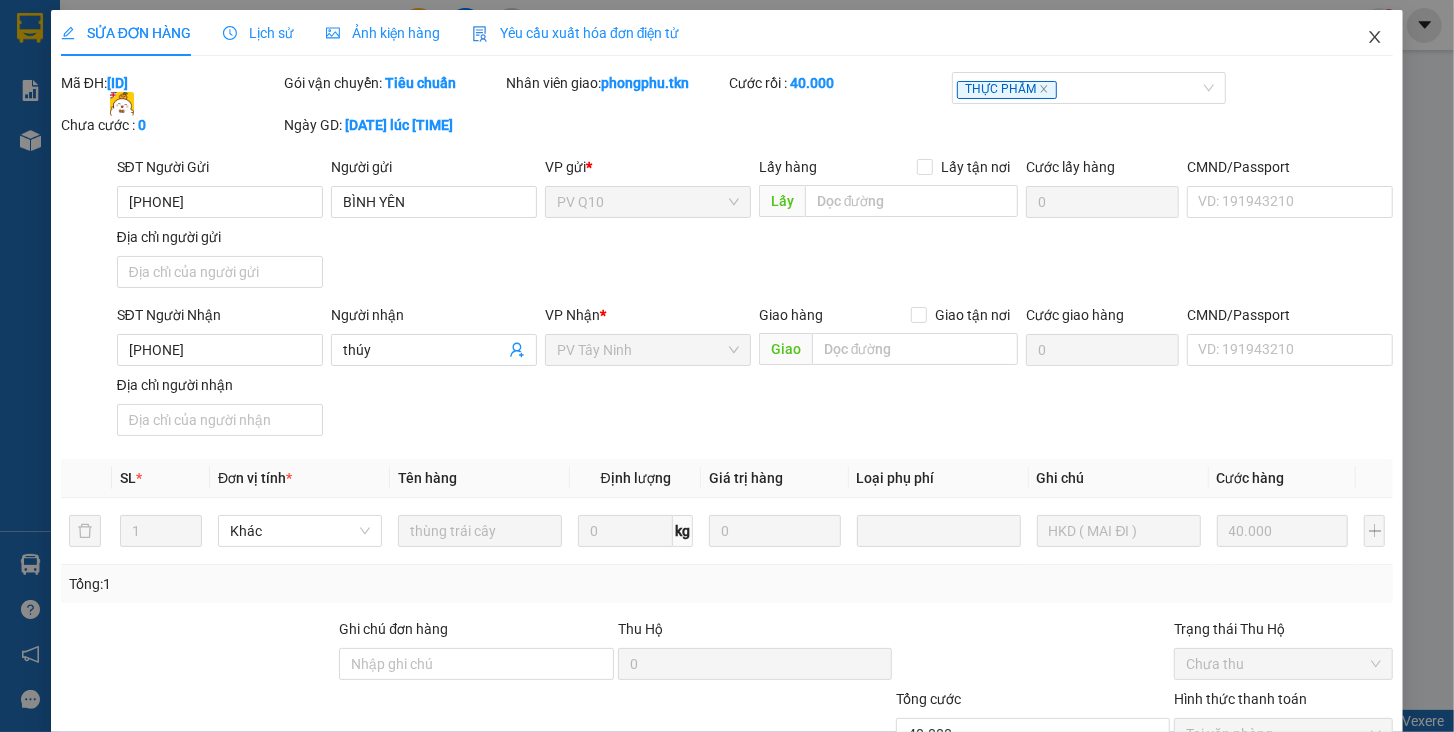 click 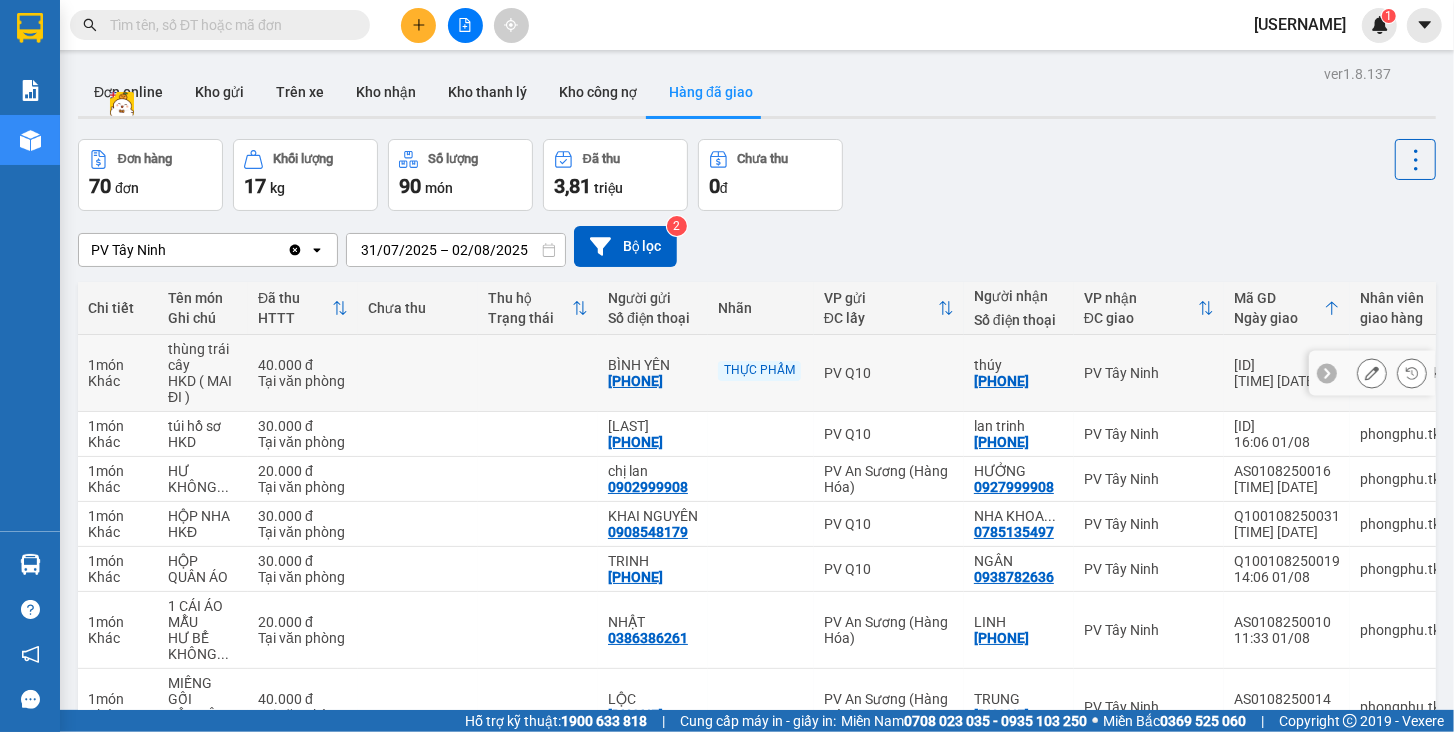 click 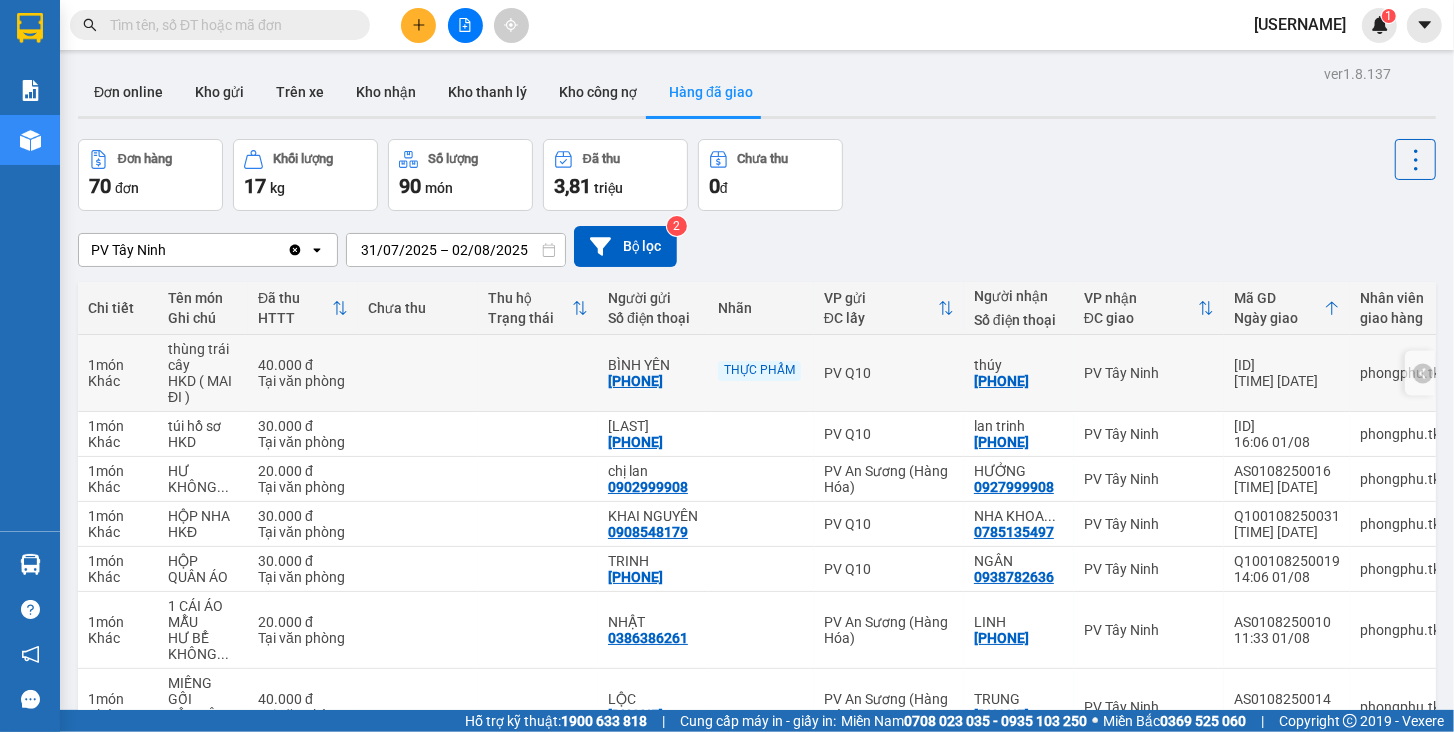 drag, startPoint x: 1229, startPoint y: 358, endPoint x: 1328, endPoint y: 361, distance: 99.04544 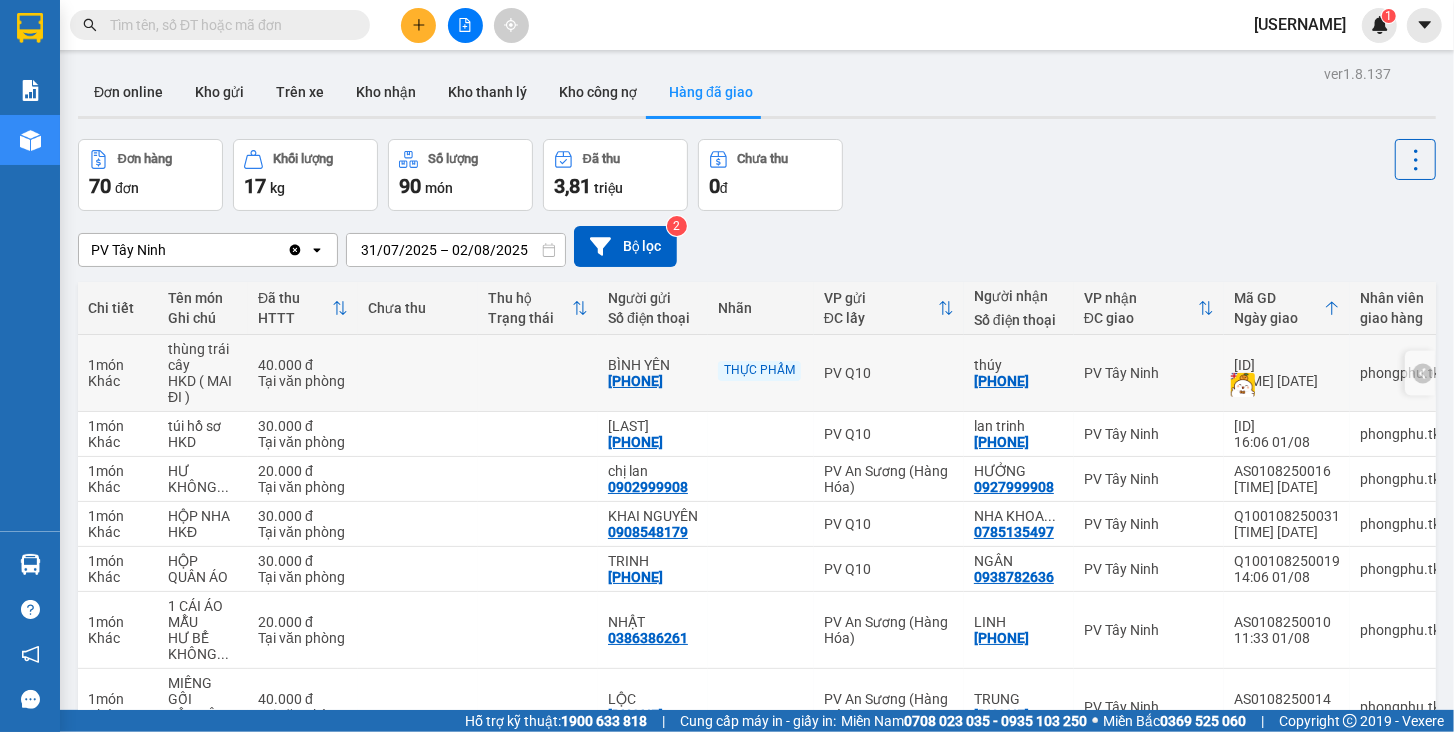 click 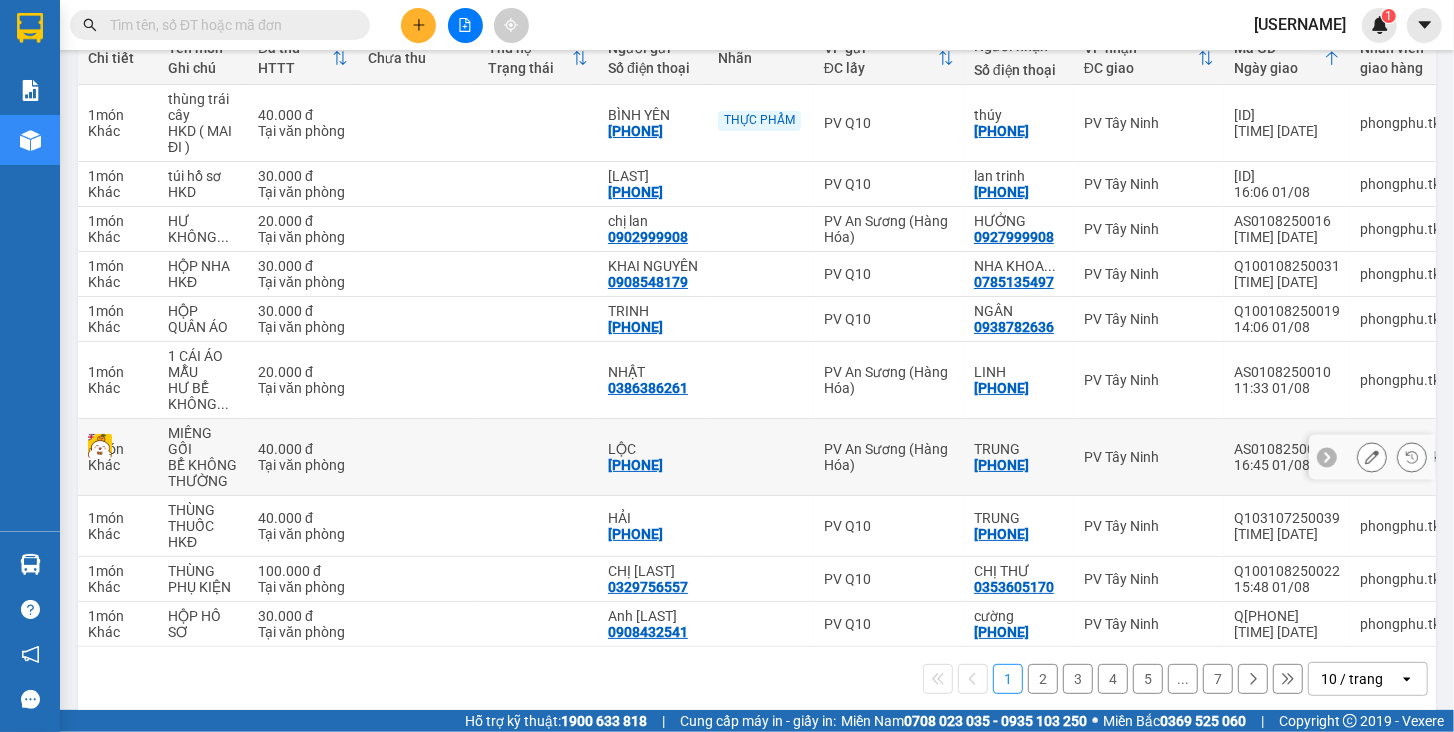 scroll, scrollTop: 291, scrollLeft: 0, axis: vertical 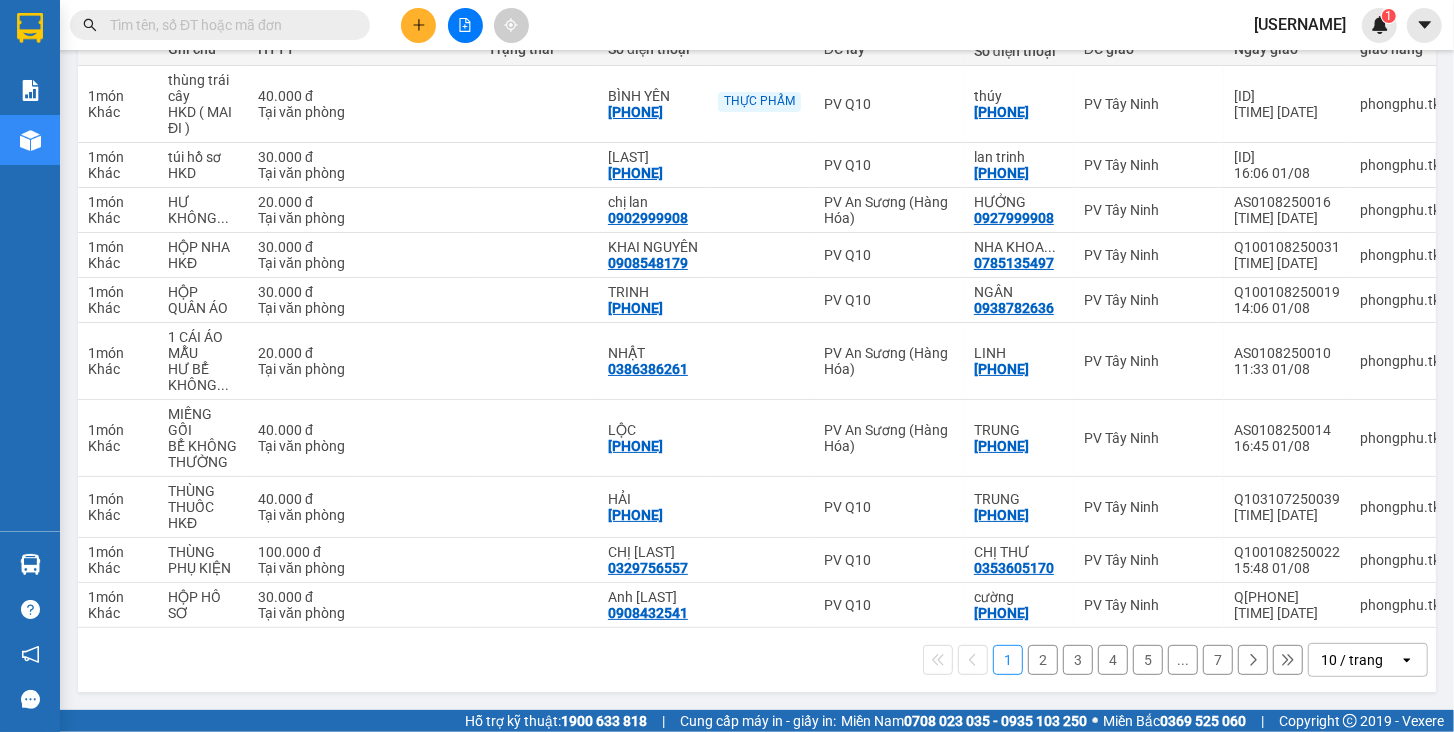 click on "10 / trang" at bounding box center [1354, 660] 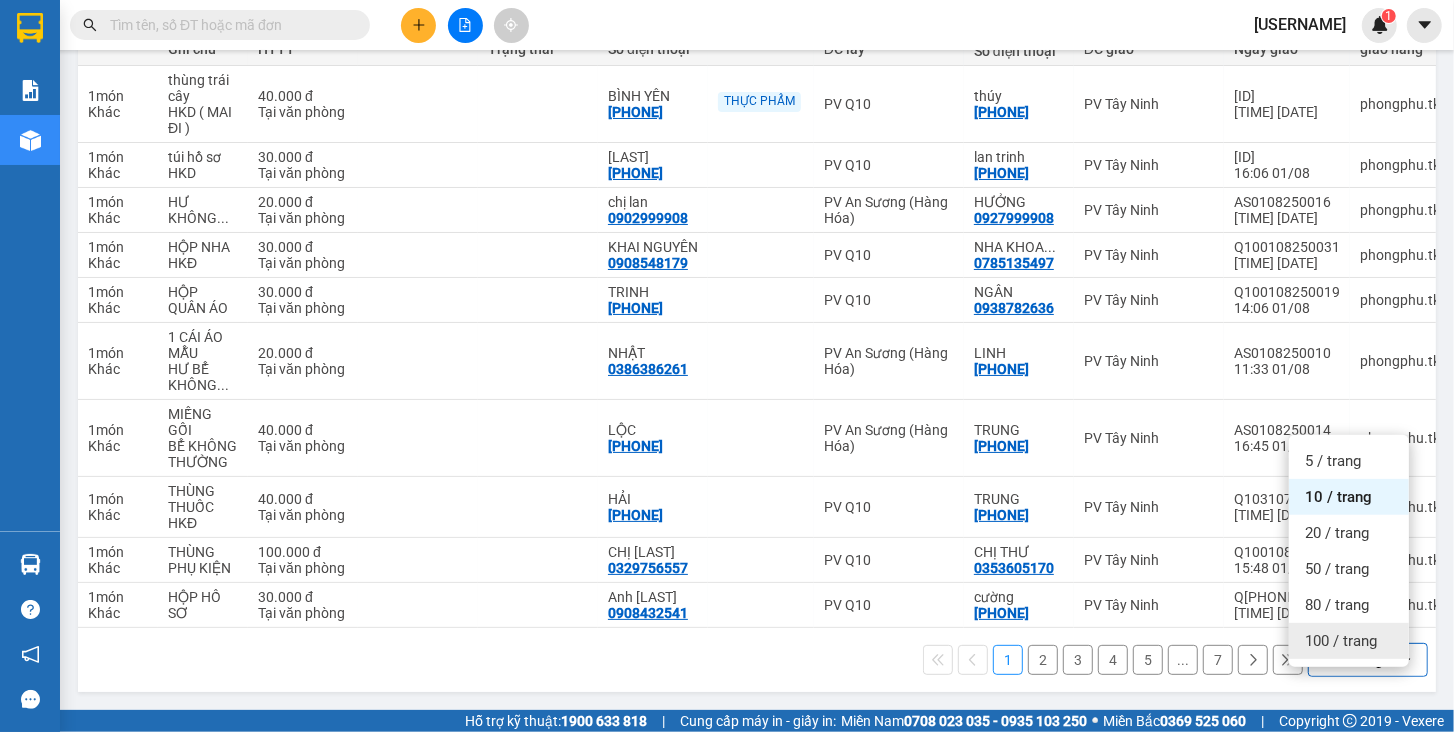 click on "100 / trang" at bounding box center [1349, 641] 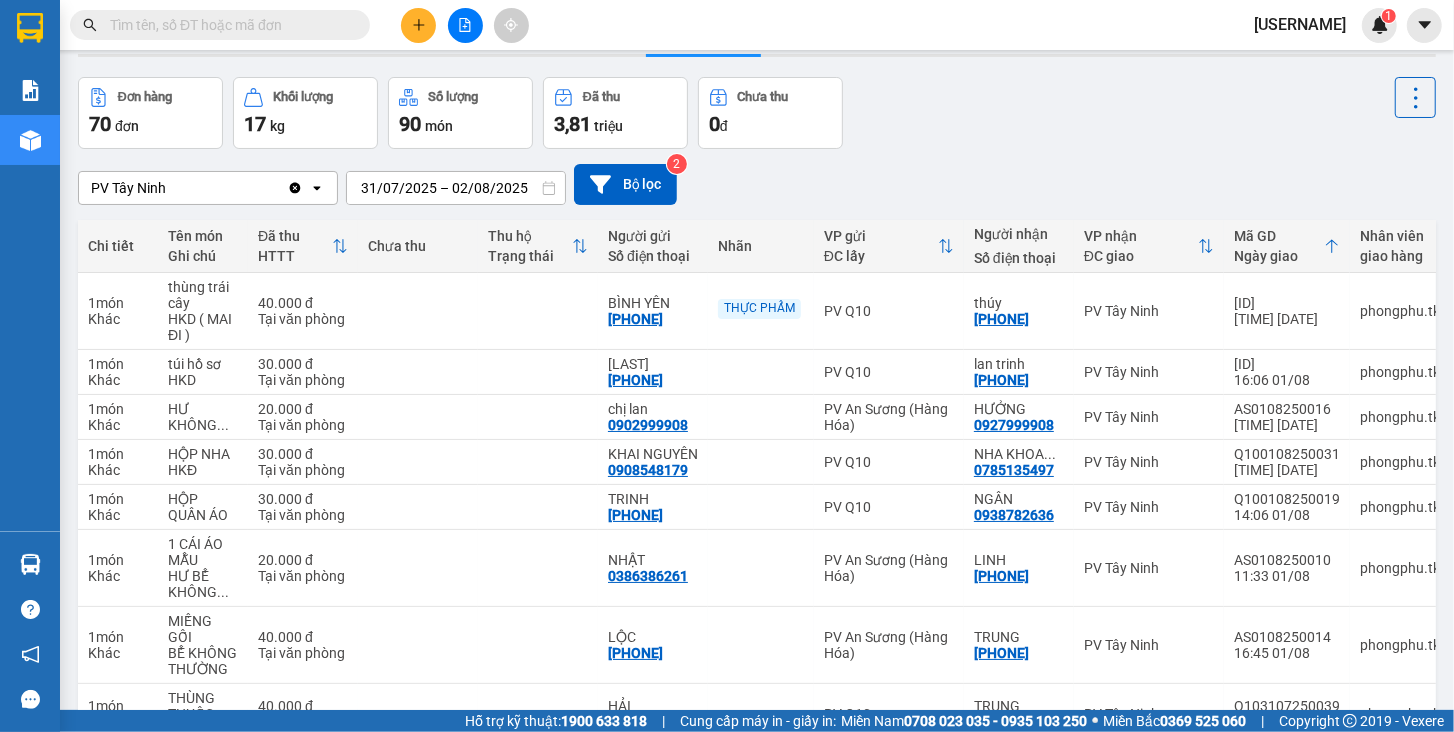 scroll, scrollTop: 0, scrollLeft: 0, axis: both 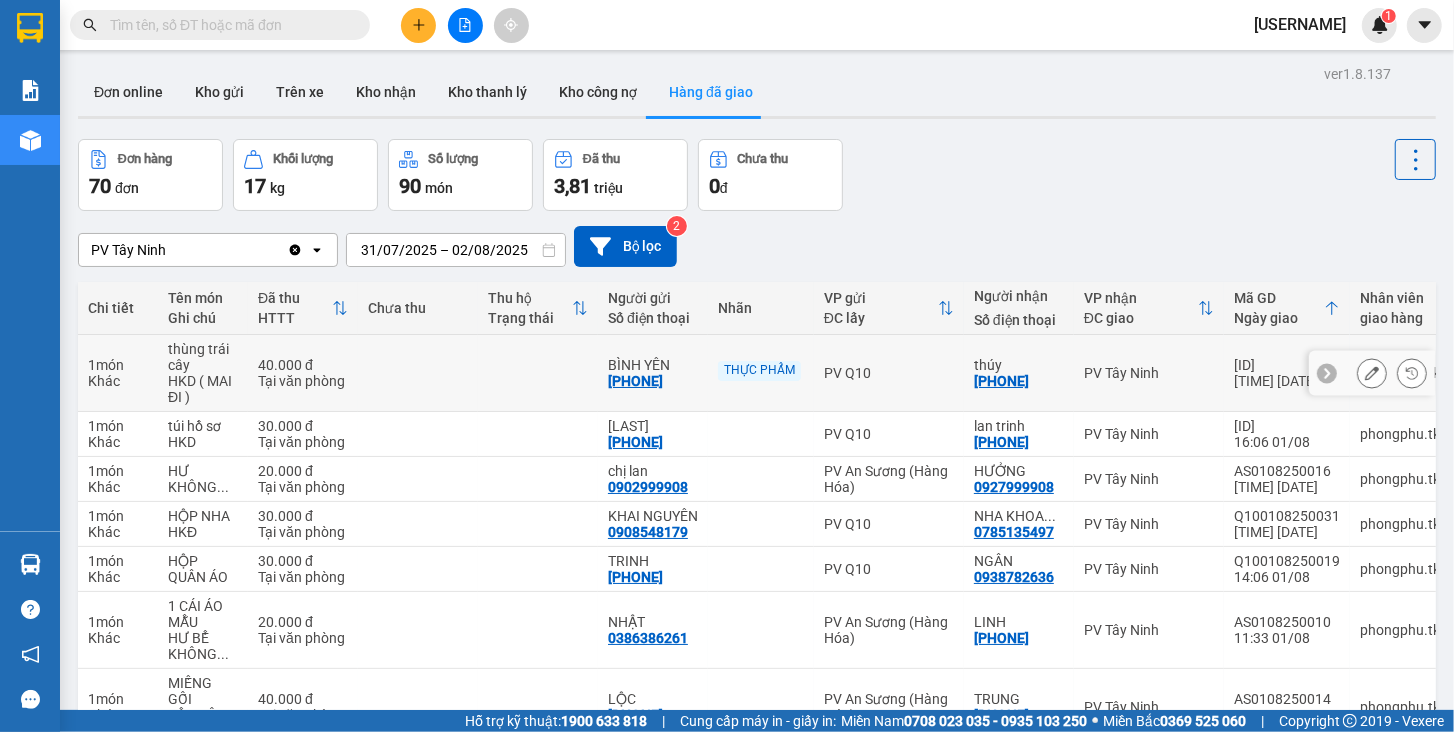click 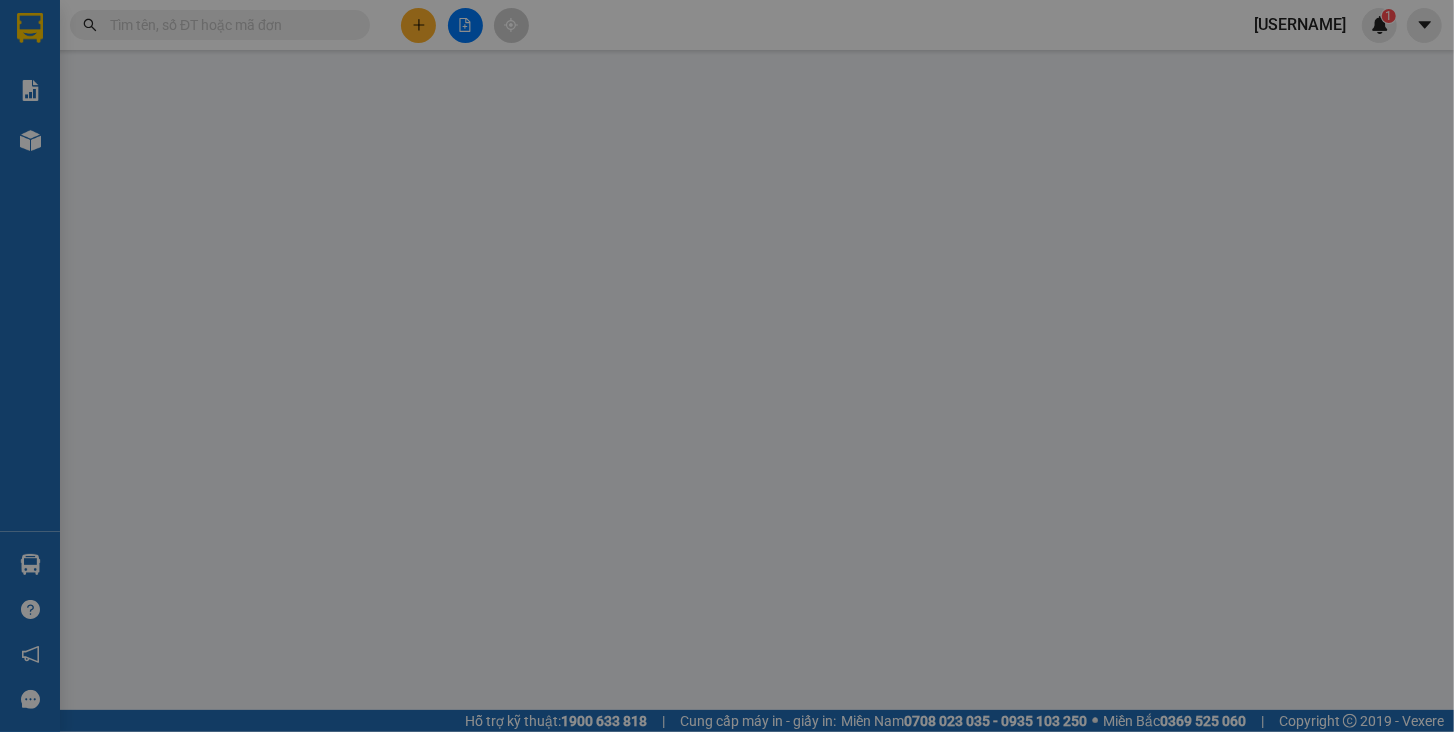 type on "[PHONE]" 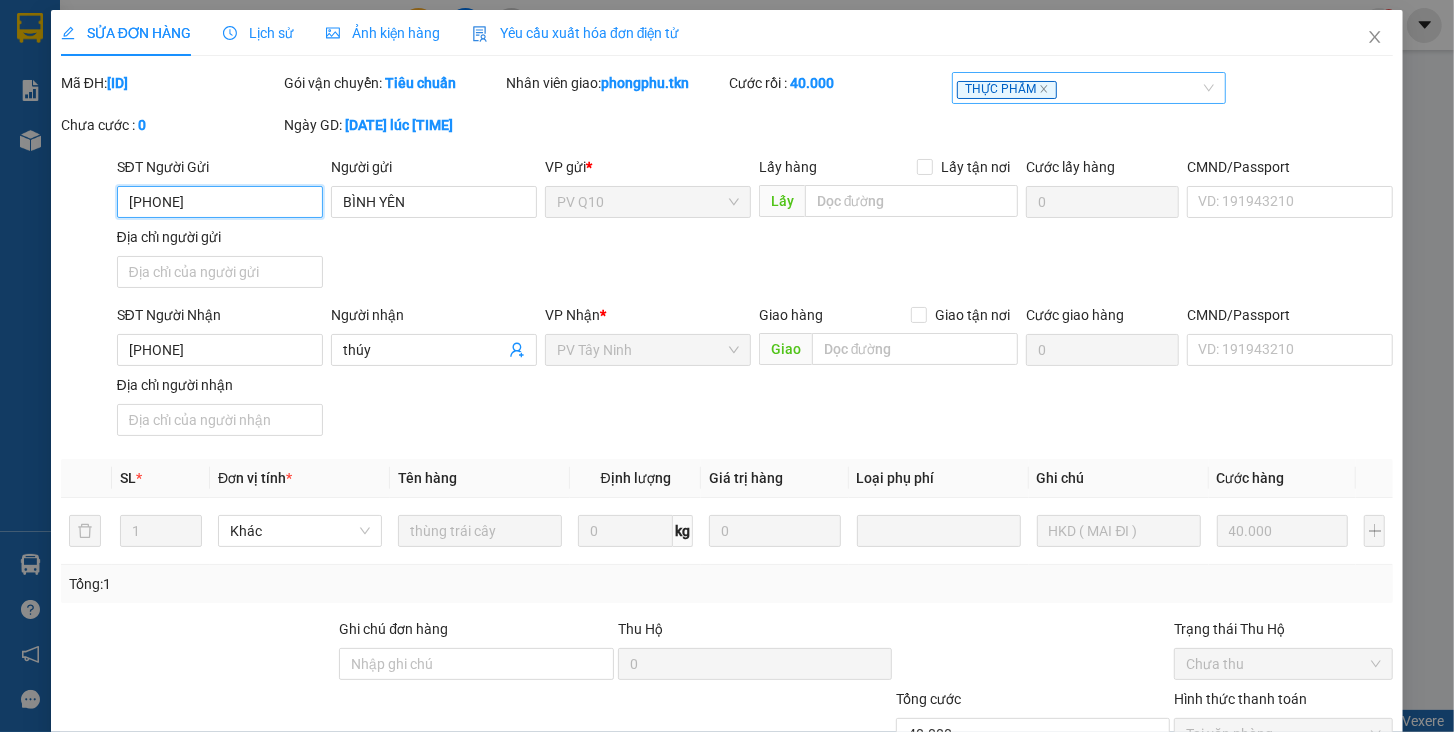 scroll, scrollTop: 148, scrollLeft: 0, axis: vertical 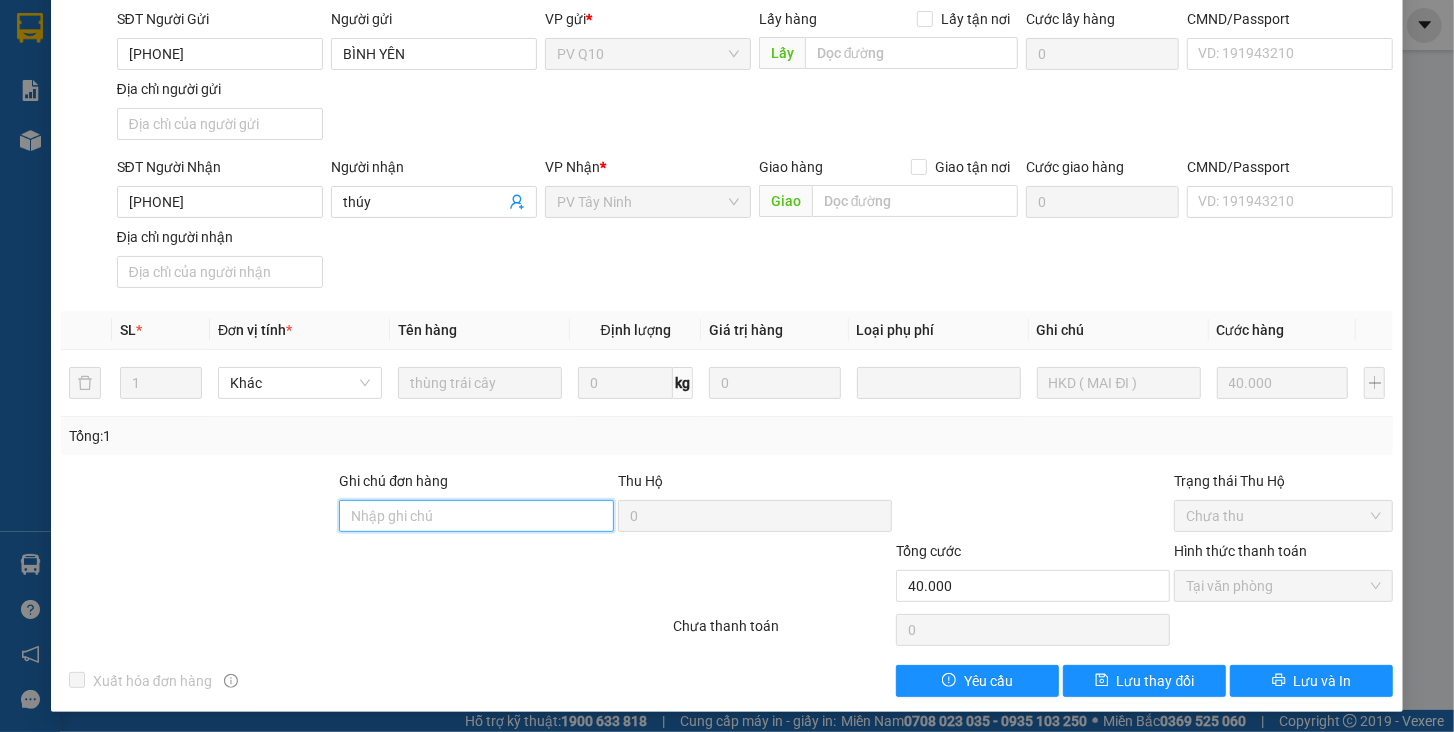 click on "Ghi chú đơn hàng" at bounding box center [476, 516] 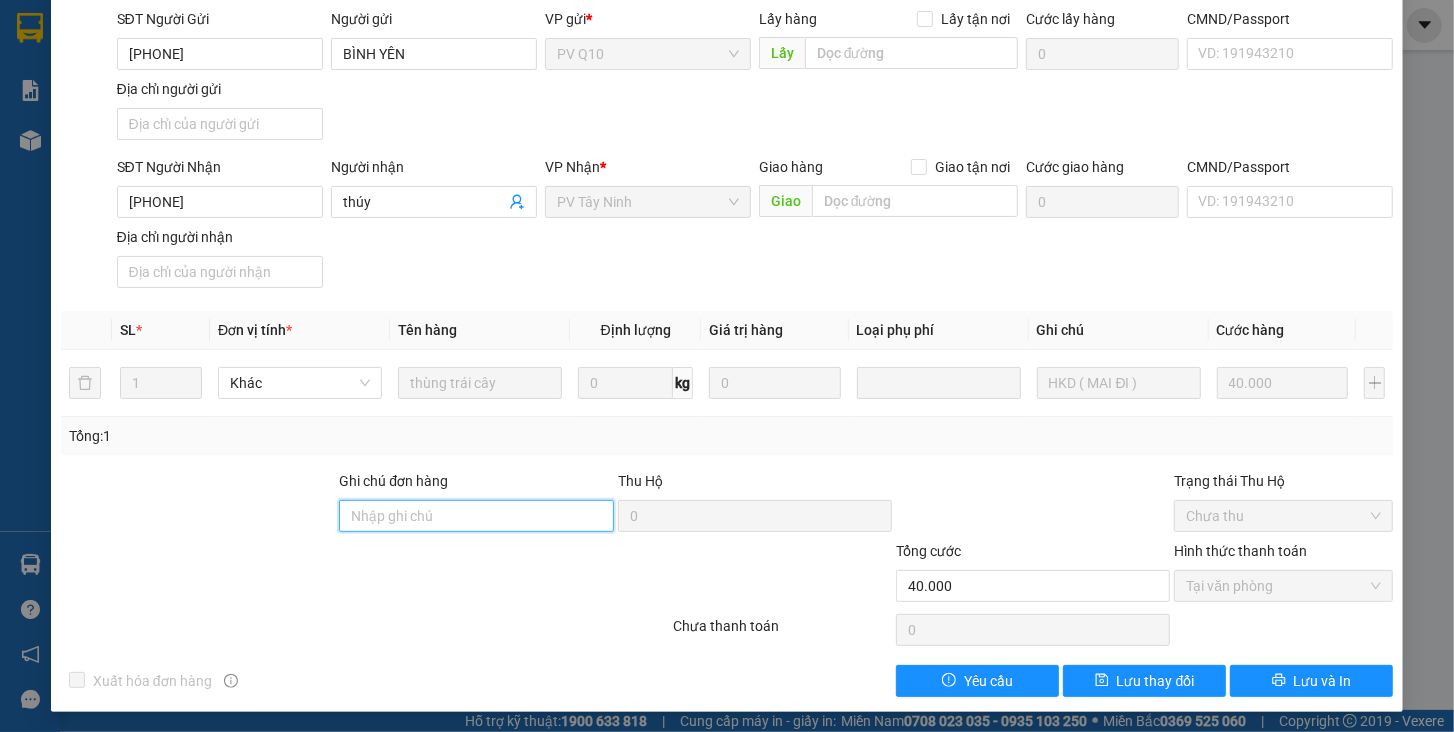click on "Ghi chú đơn hàng" at bounding box center (476, 516) 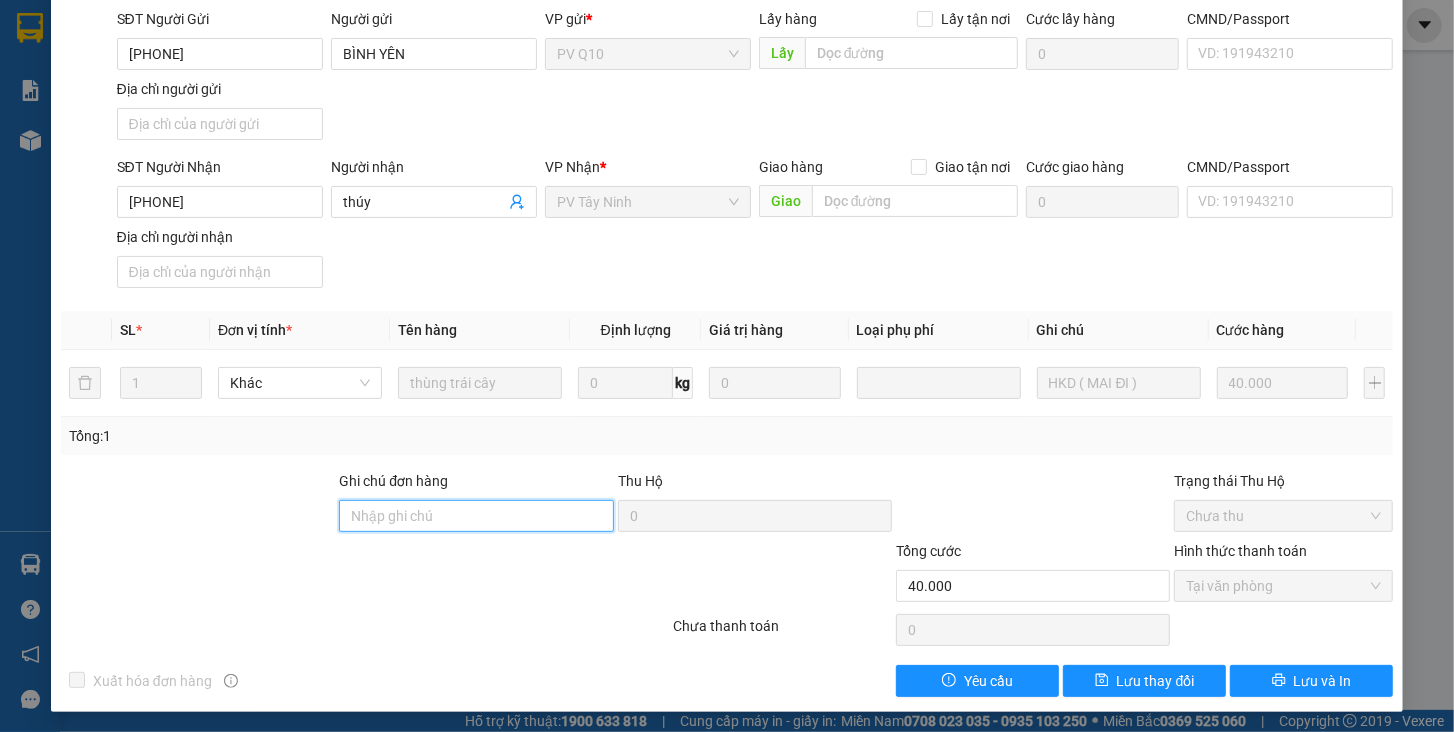 click on "Ghi chú đơn hàng" at bounding box center (476, 516) 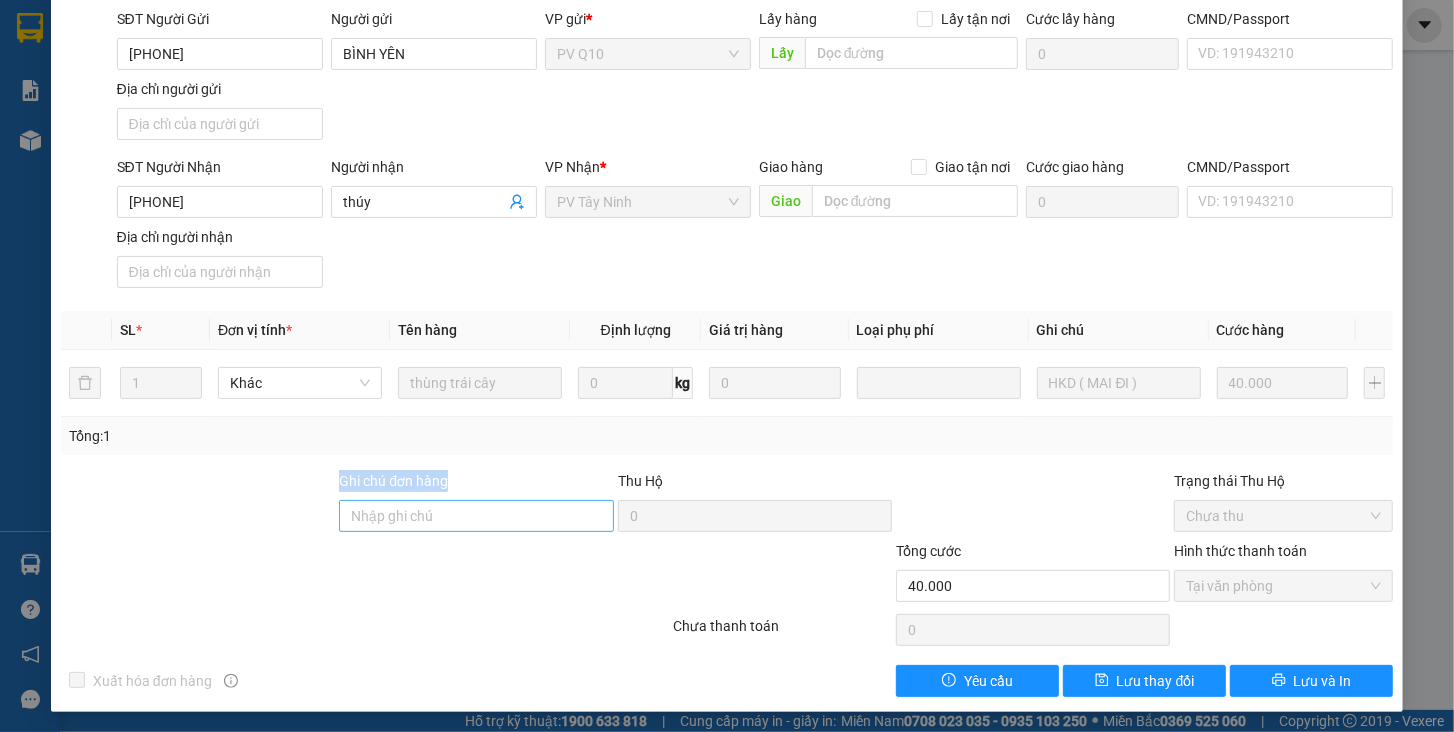 drag, startPoint x: 316, startPoint y: 472, endPoint x: 558, endPoint y: 522, distance: 247.11131 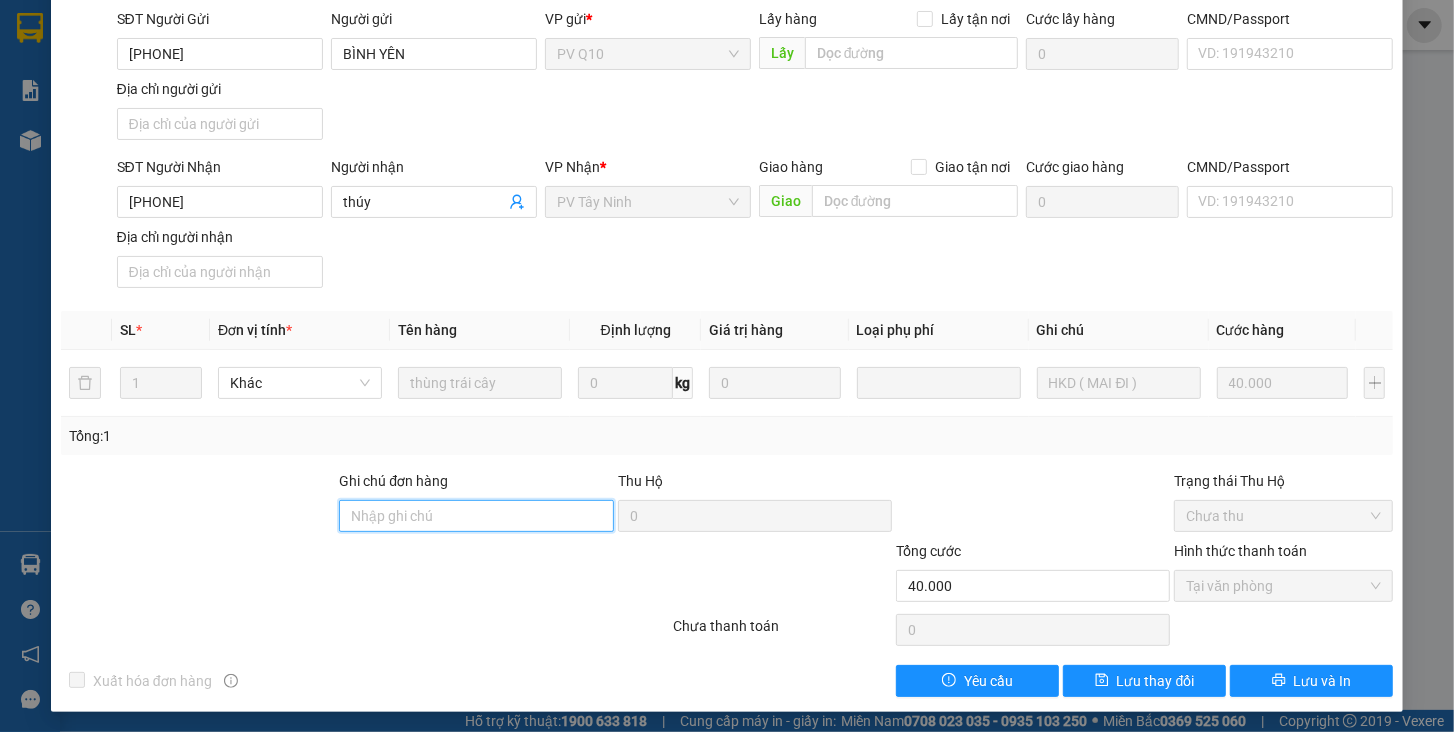click on "Ghi chú đơn hàng" at bounding box center [476, 516] 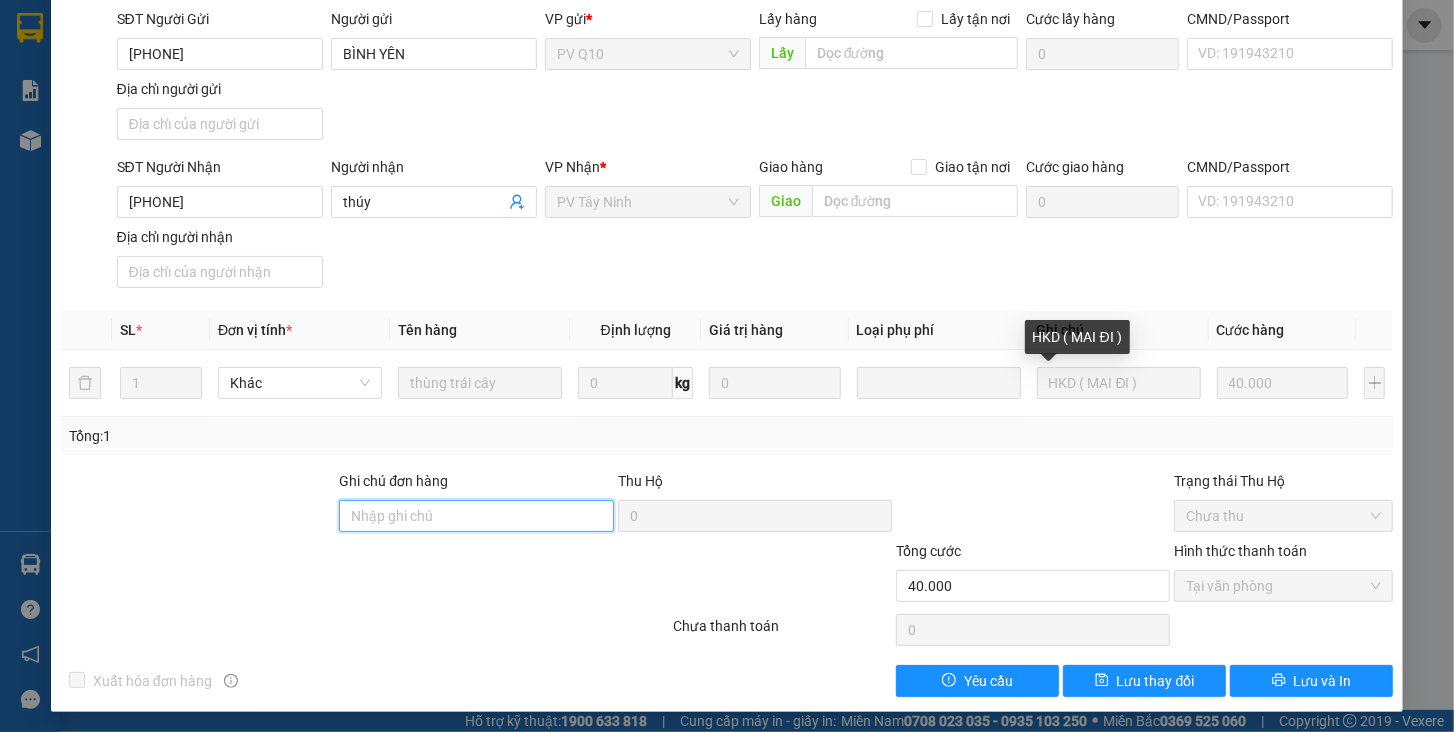click on "Ghi chú đơn hàng" at bounding box center [476, 516] 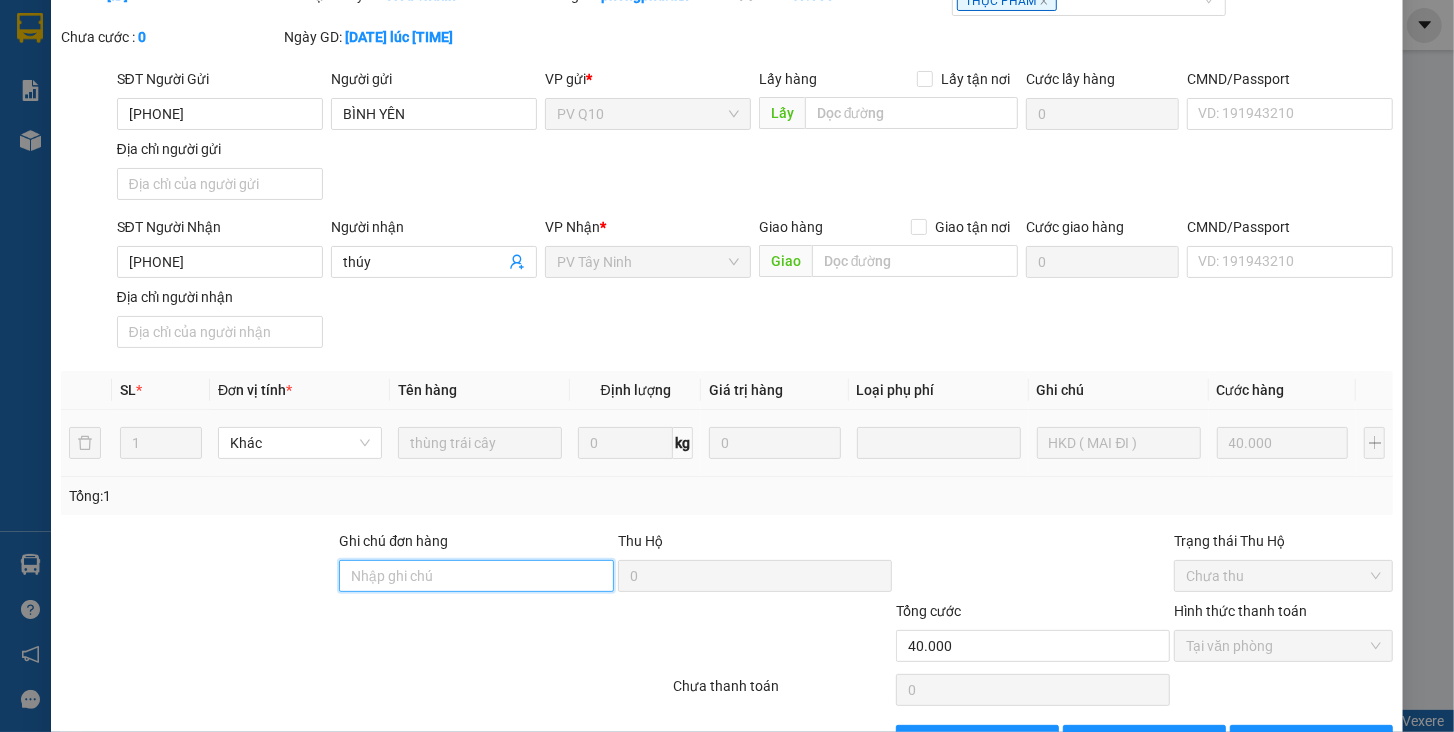 scroll, scrollTop: 0, scrollLeft: 0, axis: both 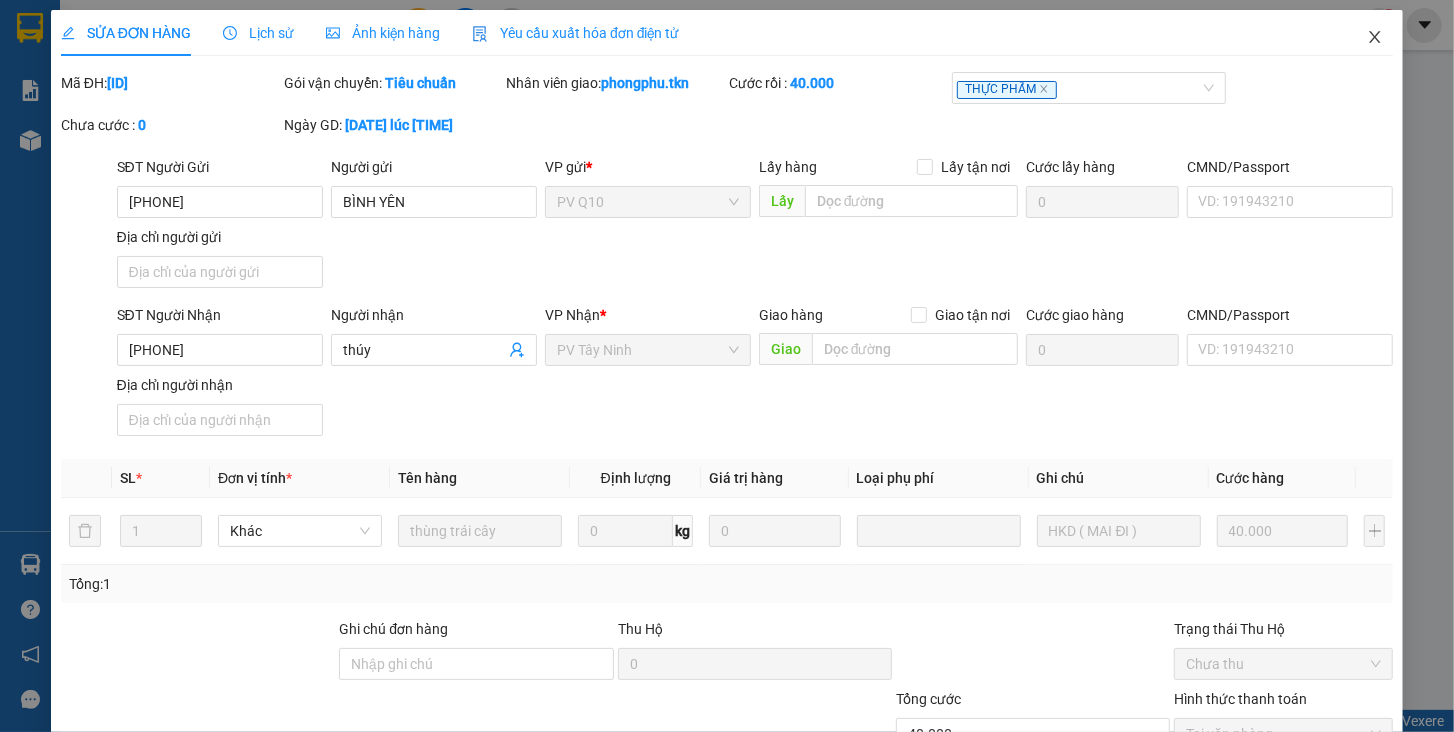 click 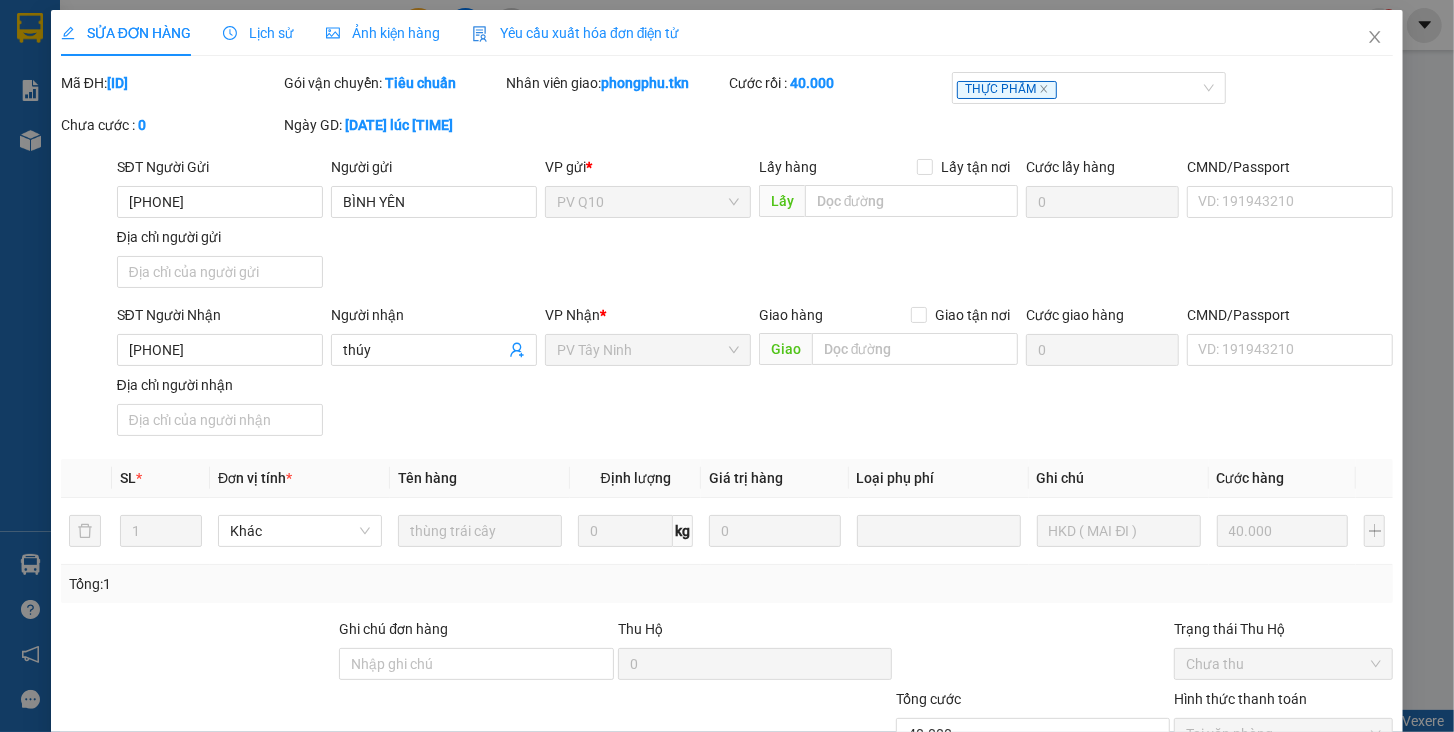 click on "[ID]_[EMAIL] 1" at bounding box center (1317, 25) 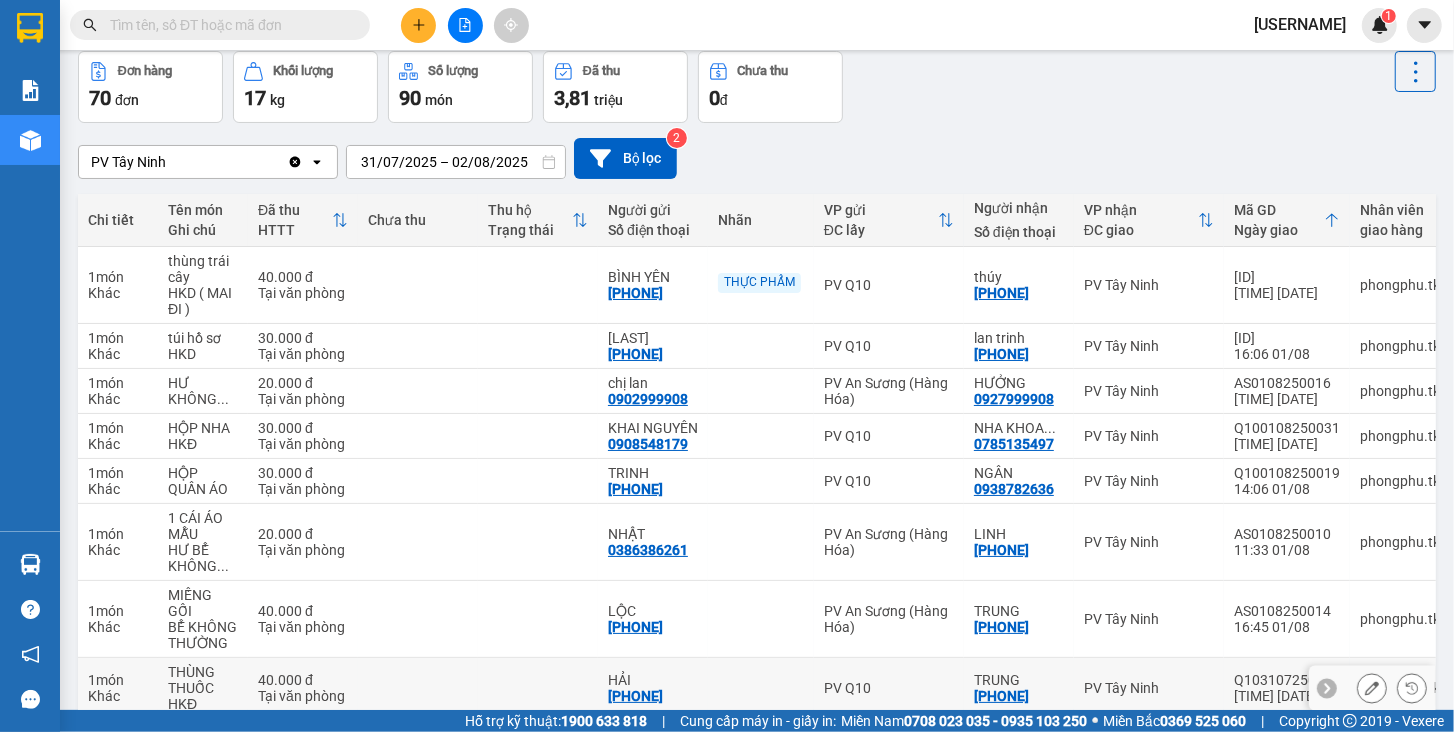 scroll, scrollTop: 0, scrollLeft: 0, axis: both 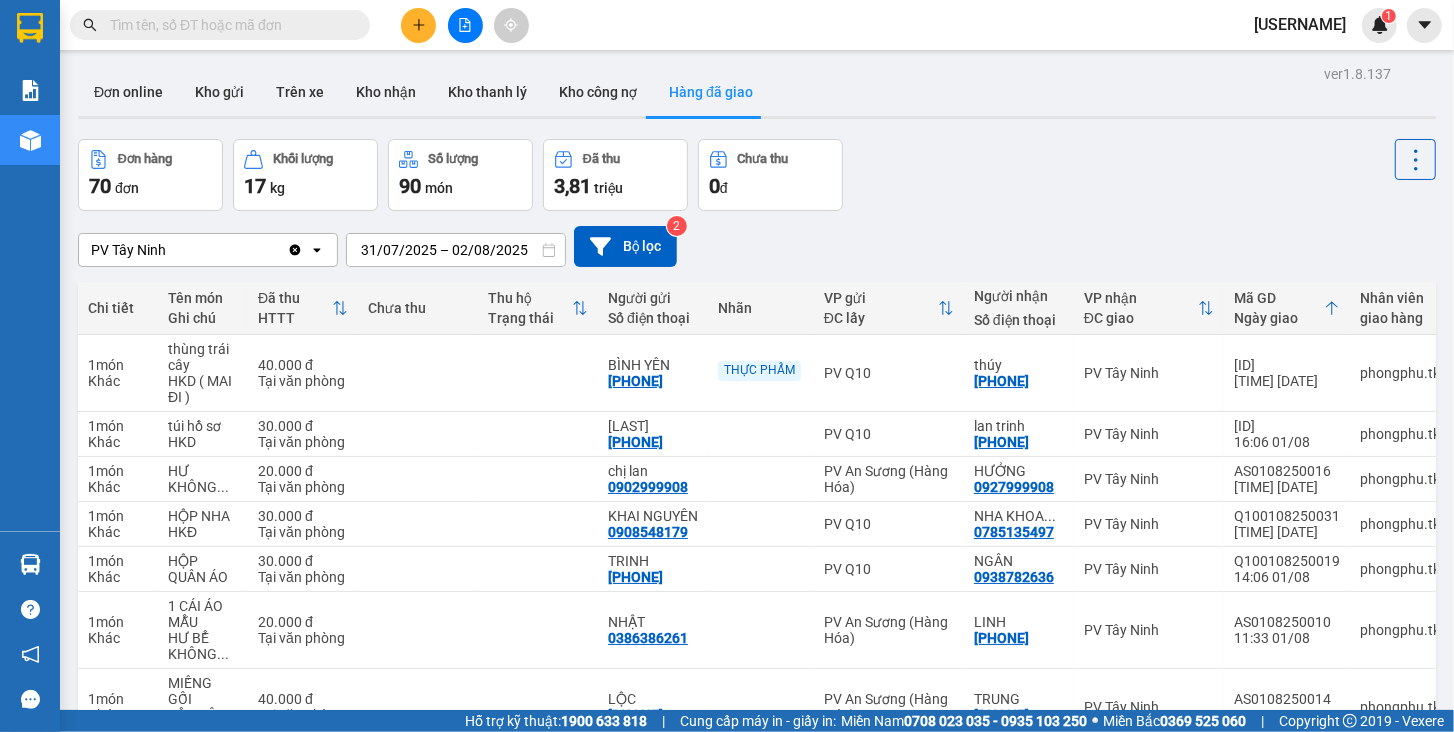 click 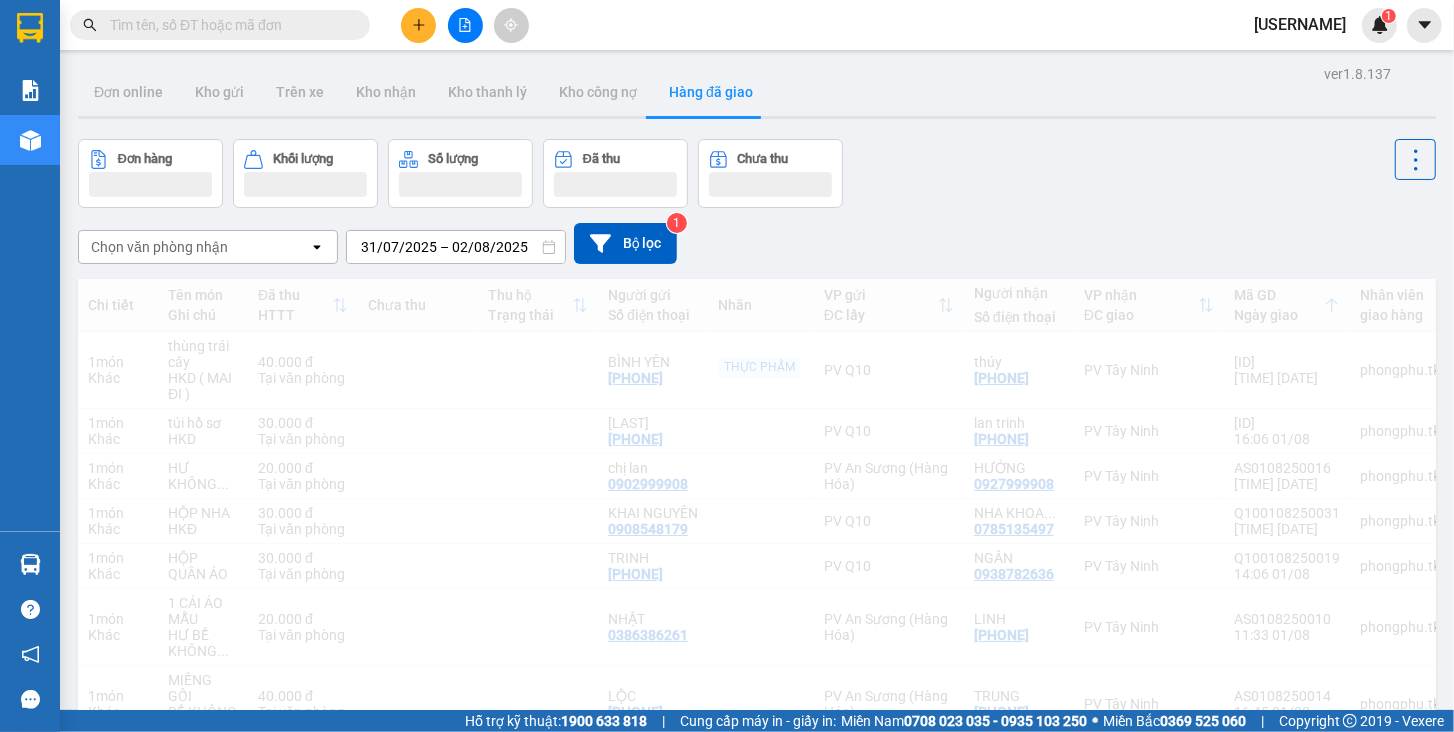click on "31/07/2025 – 02/08/2025" at bounding box center [456, 247] 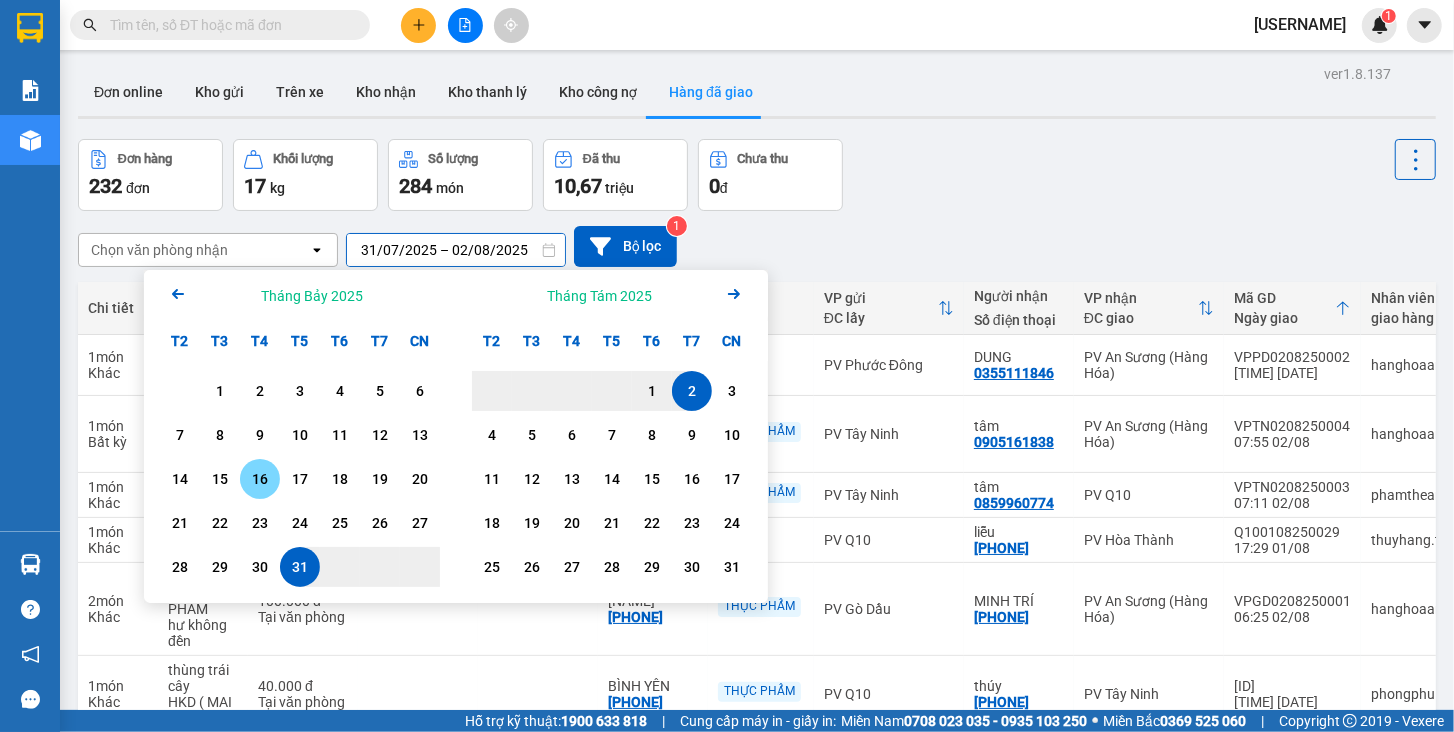 click on "16" at bounding box center (260, 479) 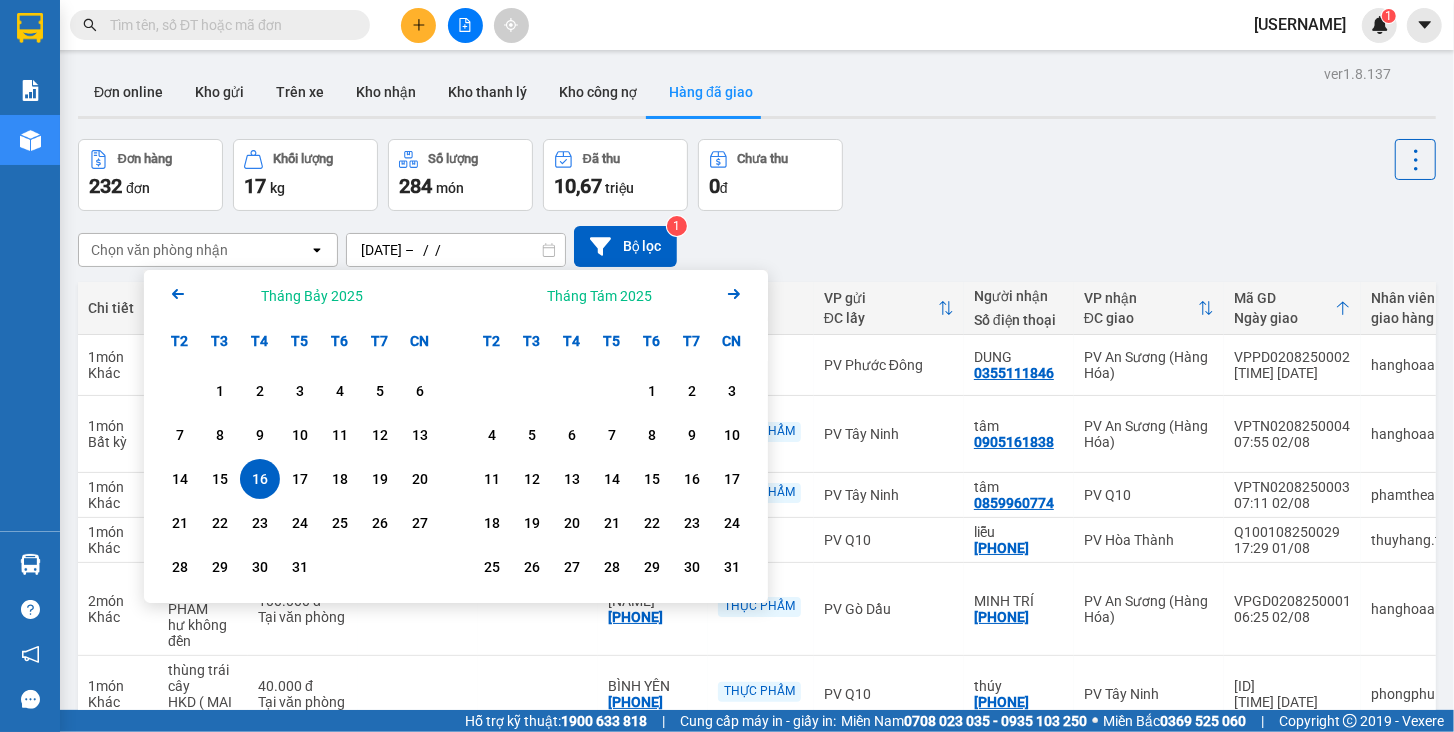 click on "16" at bounding box center [260, 479] 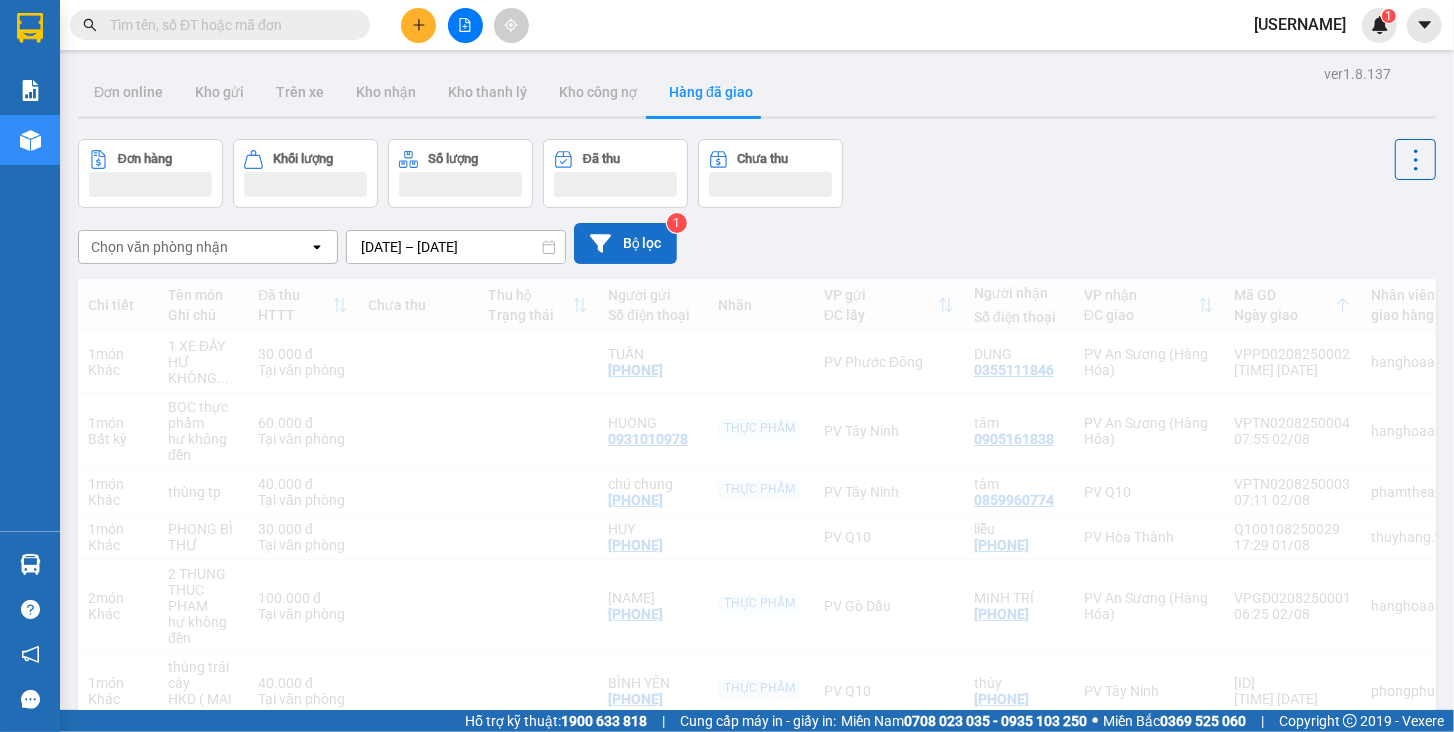 click on "Bộ lọc" at bounding box center (625, 243) 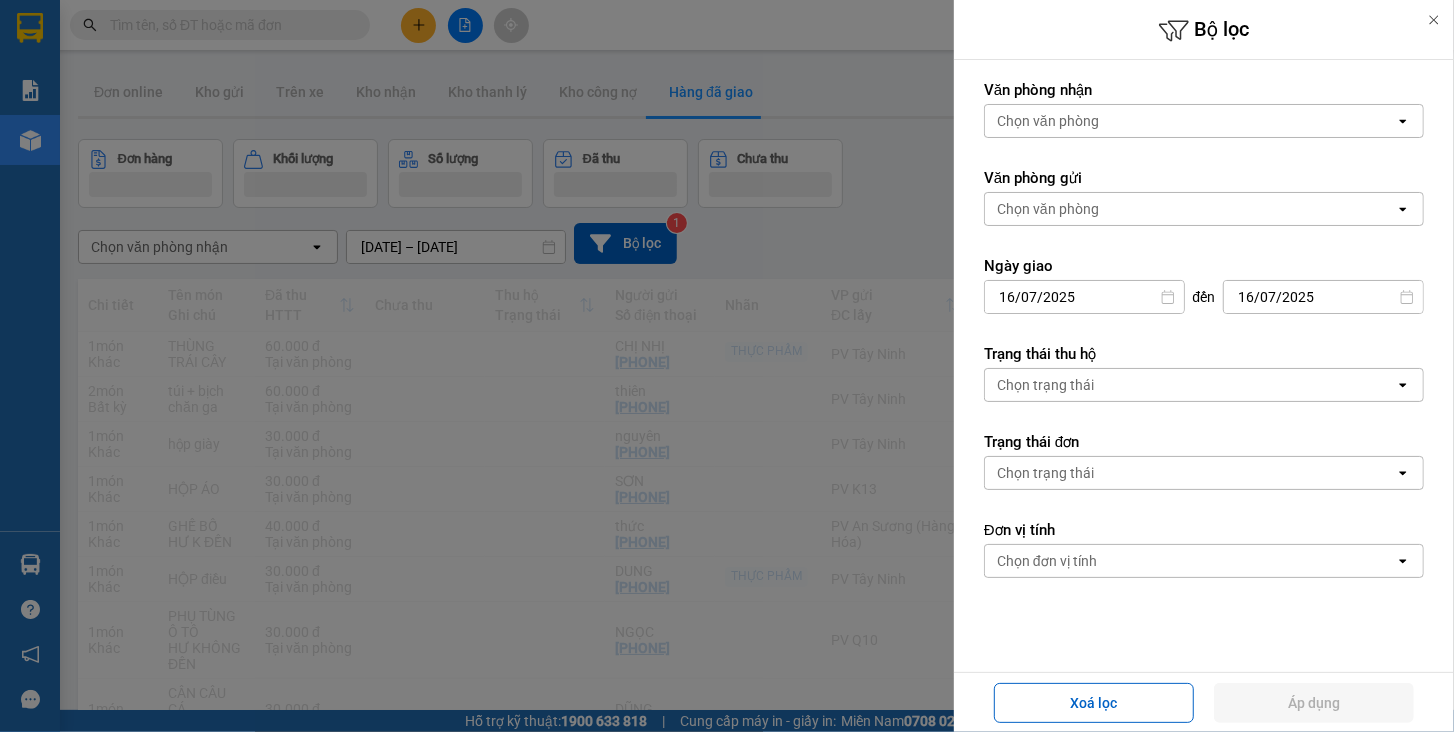 type on "16/07/2025" 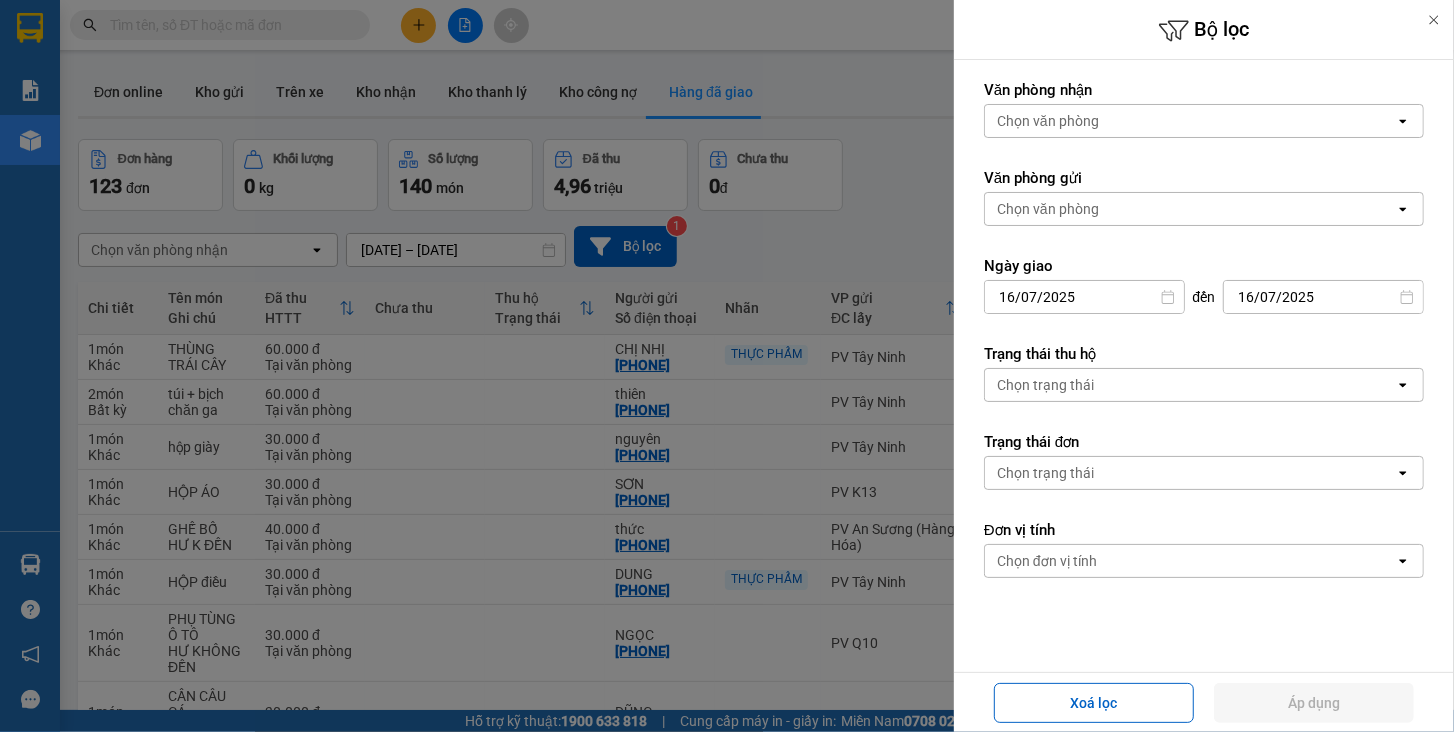click on "Chọn văn phòng" at bounding box center (1190, 209) 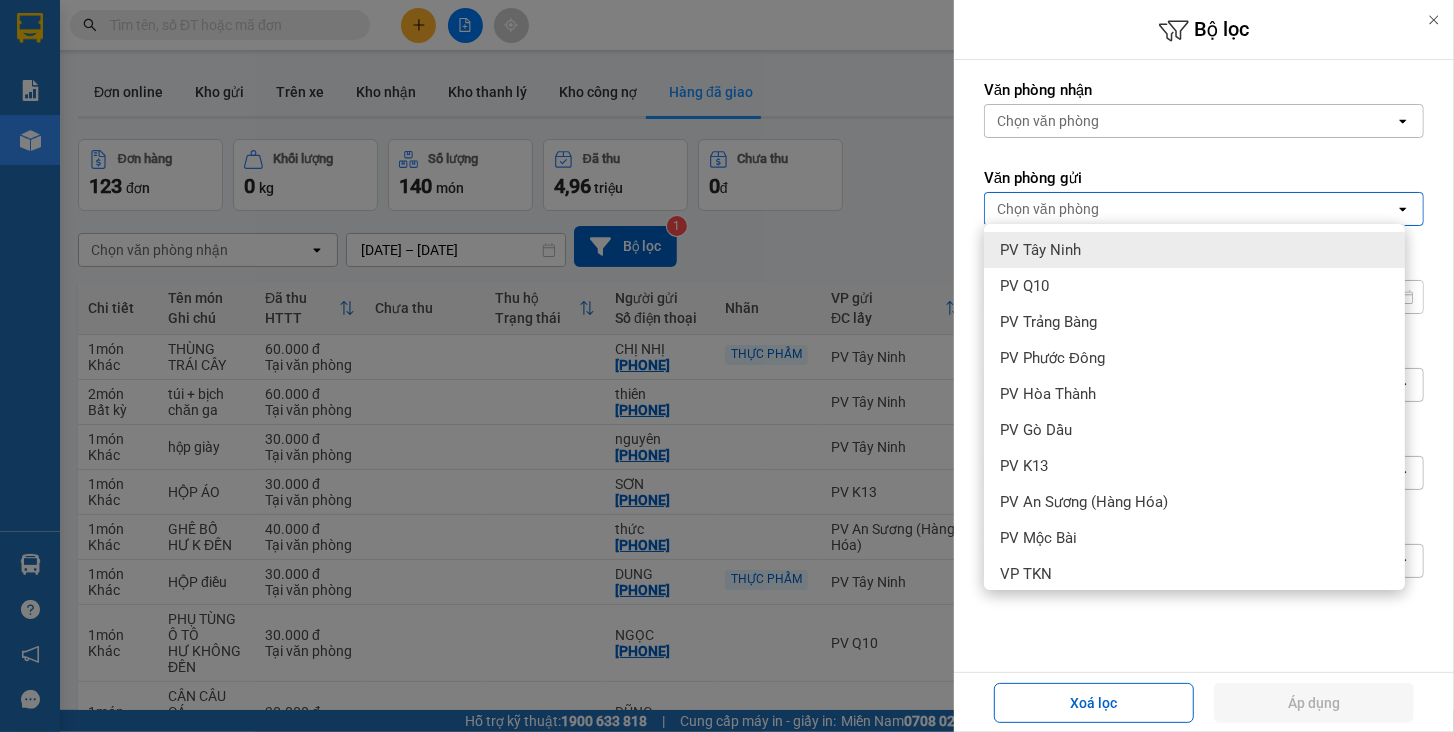 click on "PV Tây Ninh" at bounding box center (1194, 250) 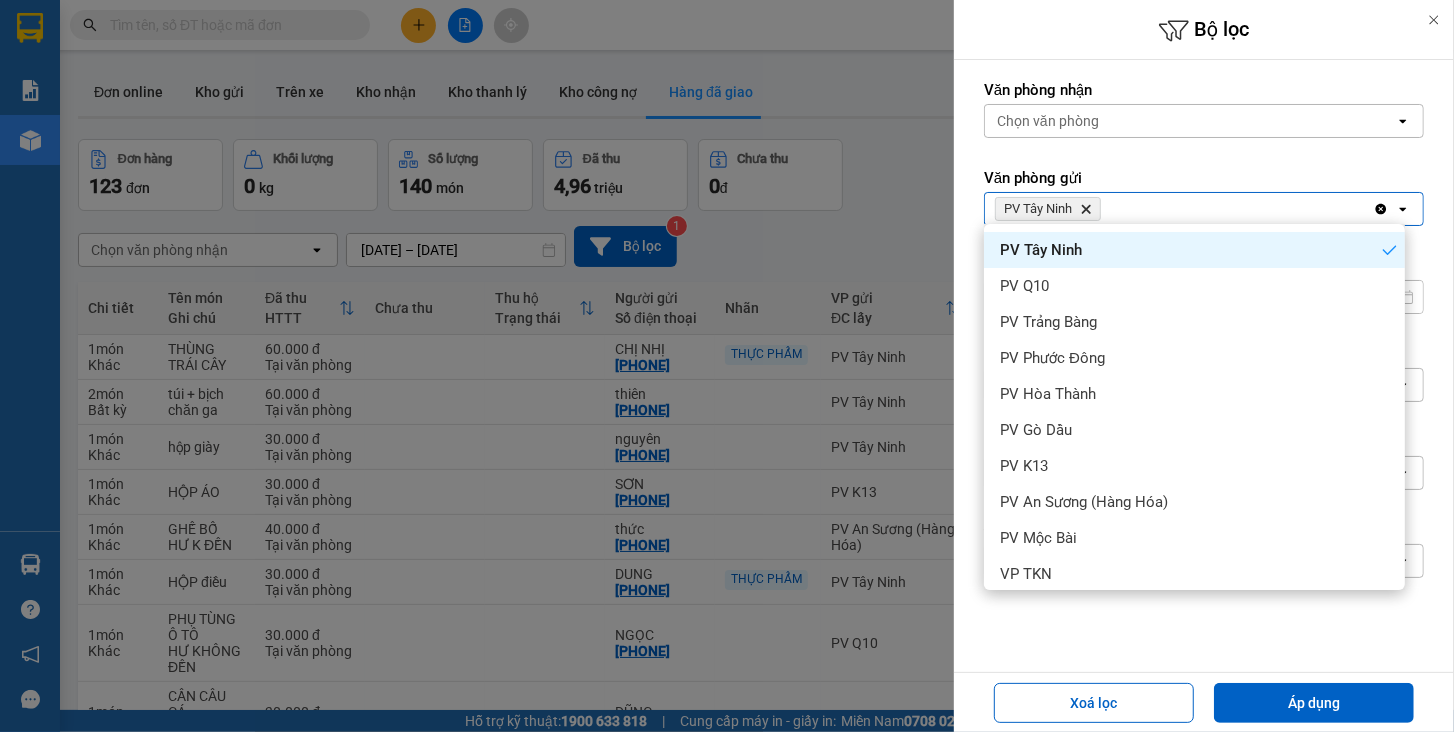 click on "Văn phòng nhận Chọn văn phòng open   Văn phòng gửi PV [CITY] Delete Clear all open   Ngày giao [DATE] Press the down arrow key to interact with the calendar and select a date. Press the escape button to close the calendar. Selected date is [DATE]. đến [DATE] Press the down arrow key to interact with the calendar and select a date. Press the escape button to close the calendar. Selected date is [DATE].   Trạng thái thu hộ Chọn trạng thái open   Trạng thái đơn Chọn trạng thái open   Đơn vị tính Chọn đơn vị tính open" at bounding box center [1204, 419] 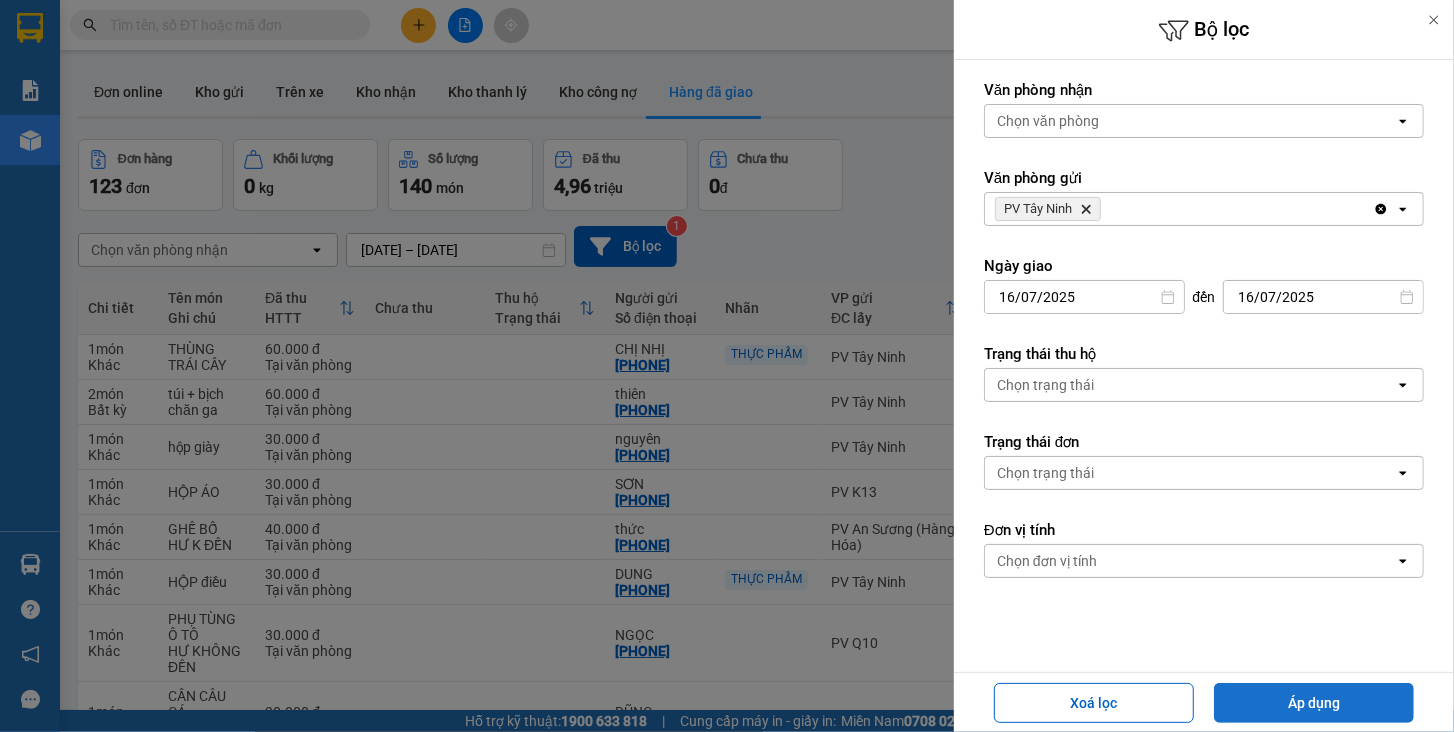 click on "Áp dụng" at bounding box center (1314, 703) 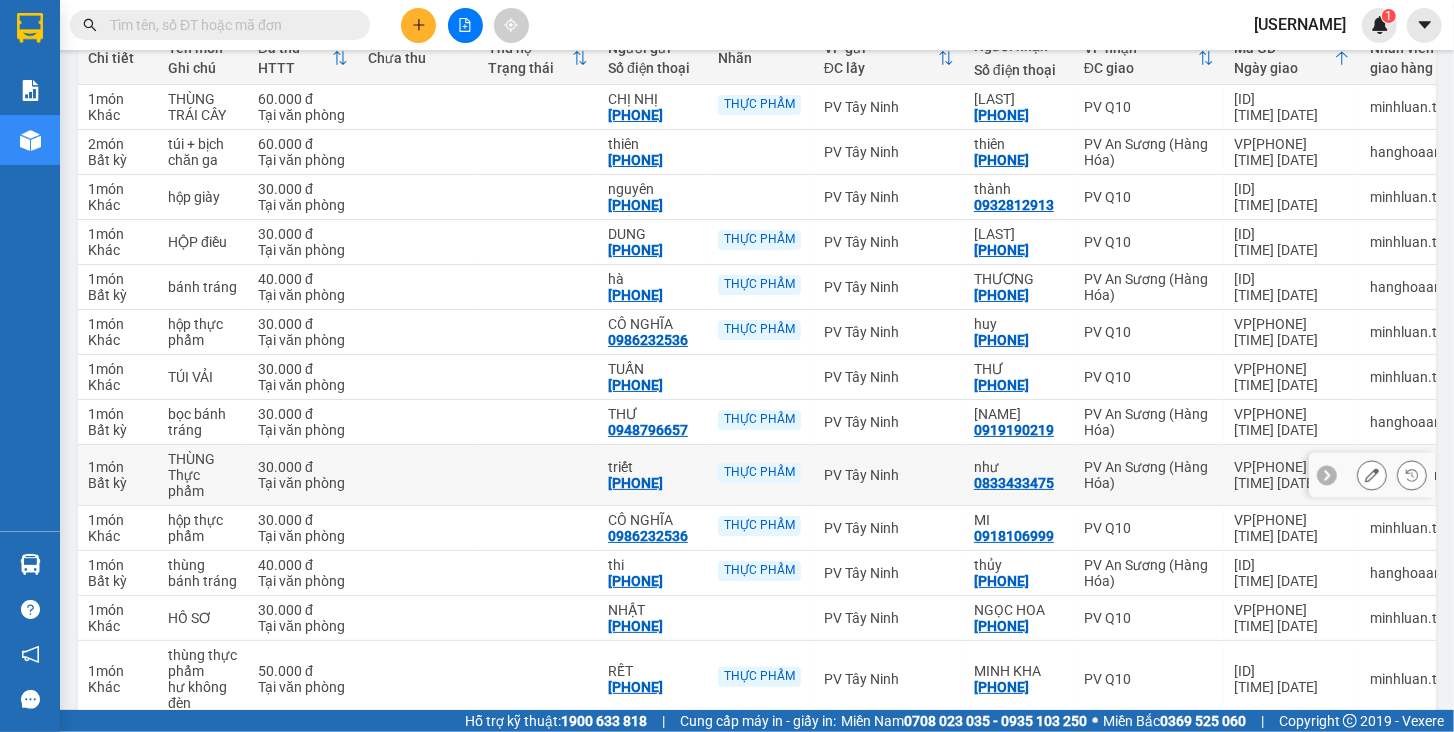 scroll, scrollTop: 0, scrollLeft: 0, axis: both 